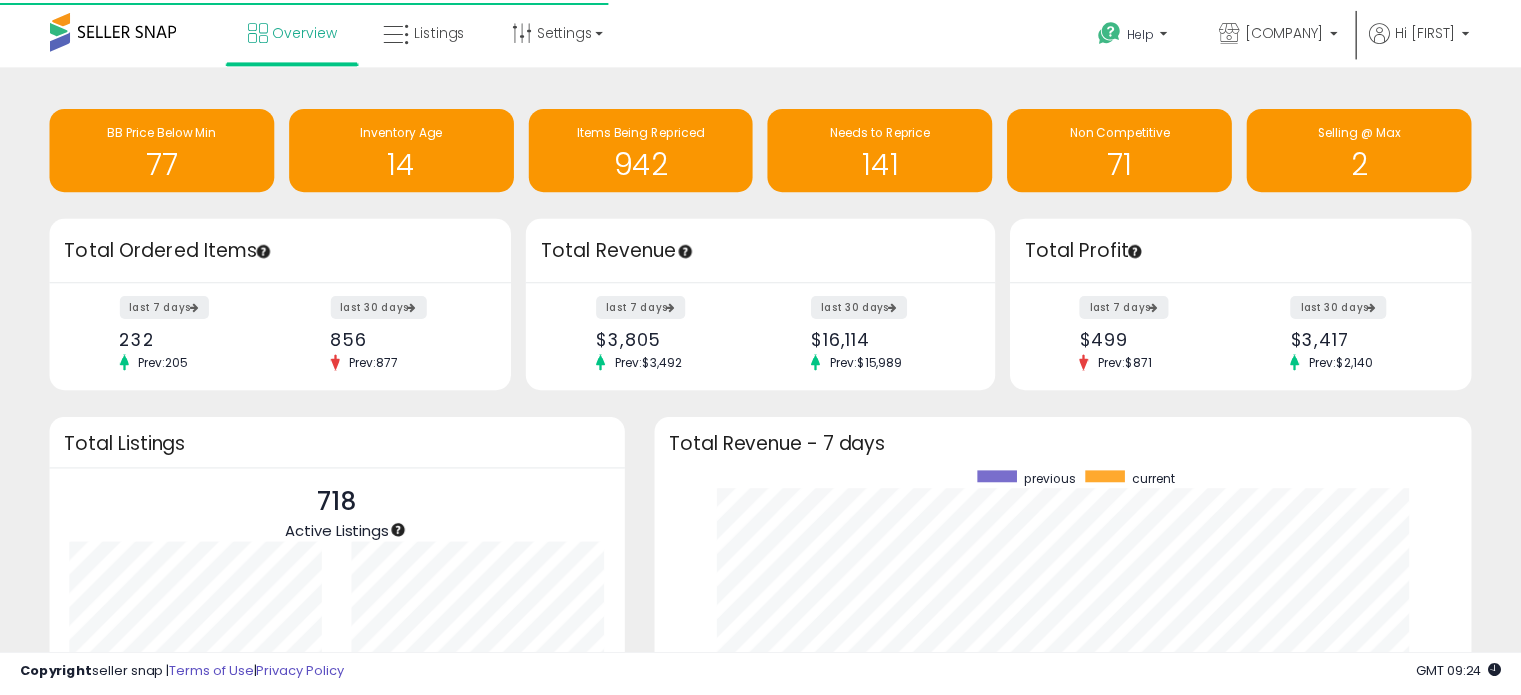 scroll, scrollTop: 0, scrollLeft: 0, axis: both 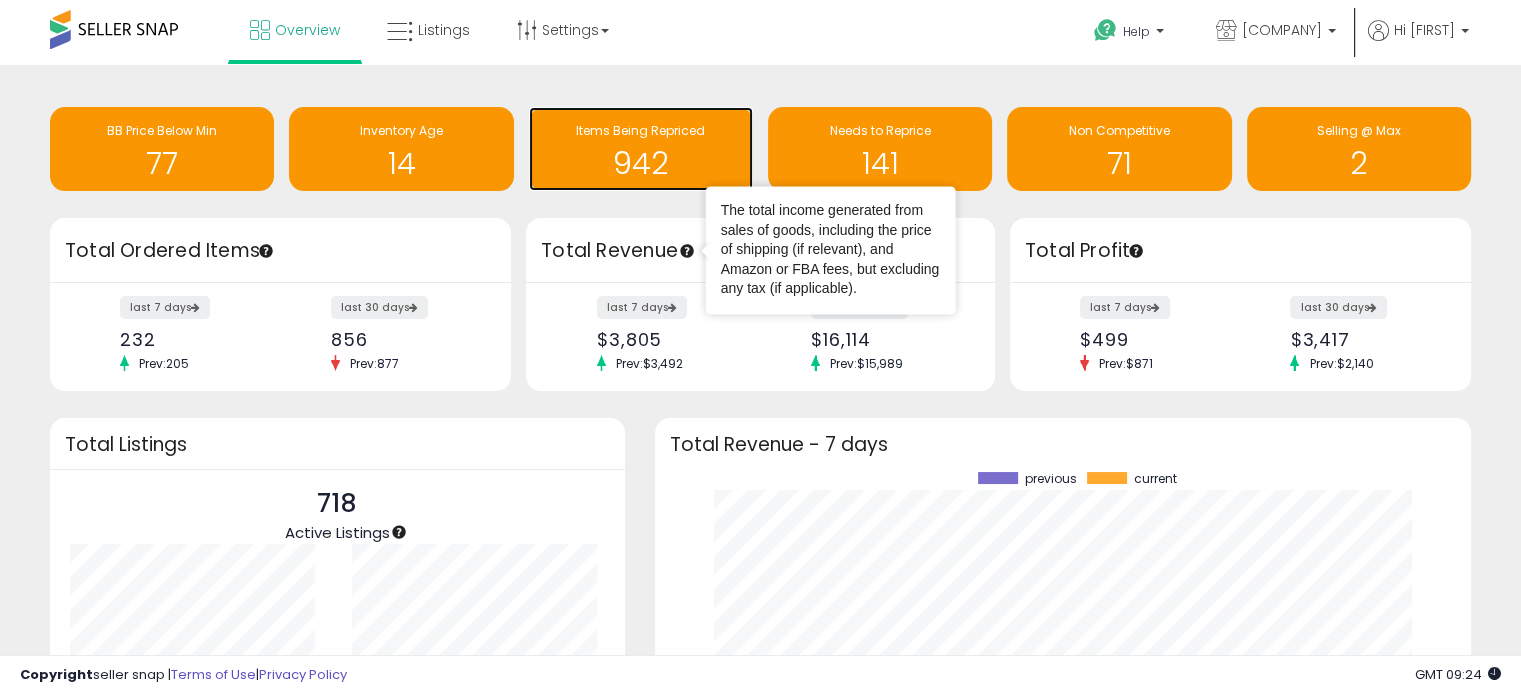 click on "942" at bounding box center [641, 163] 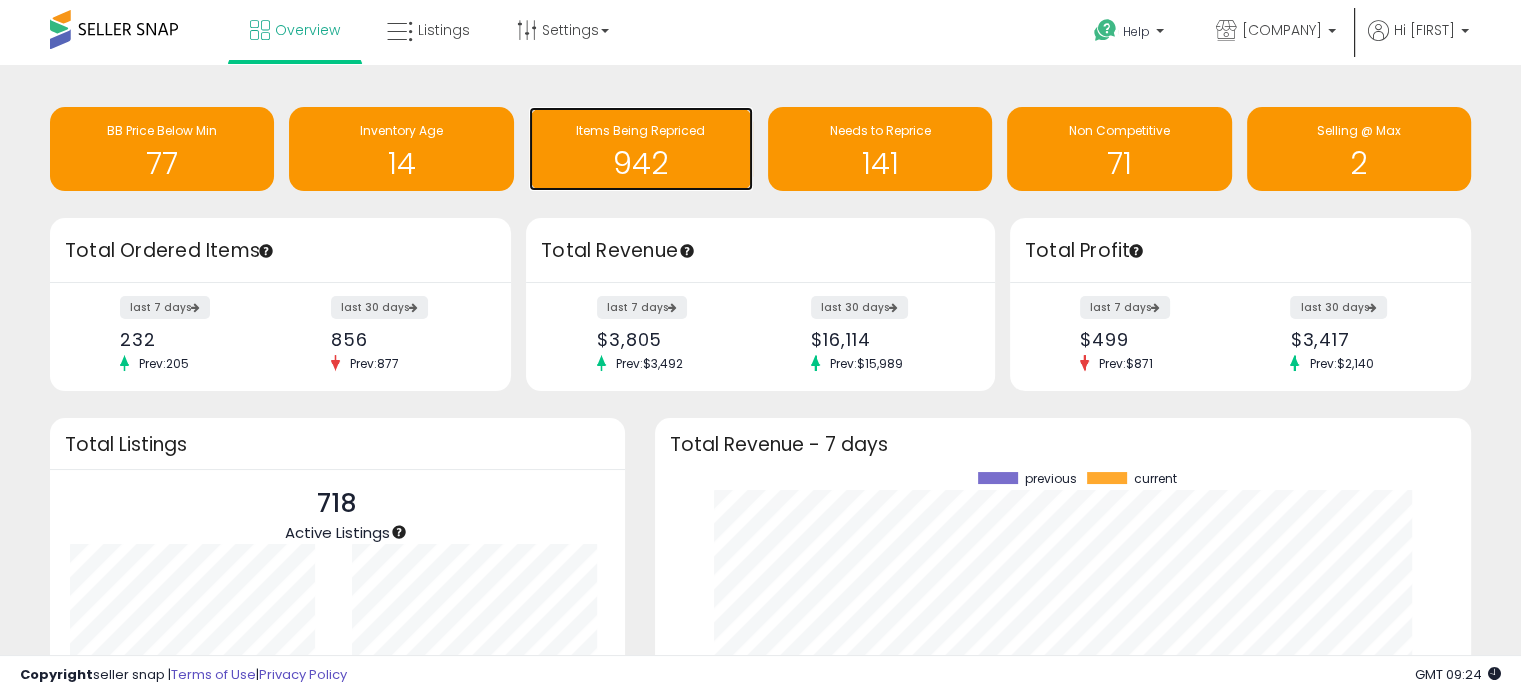 click on "942" at bounding box center [641, 163] 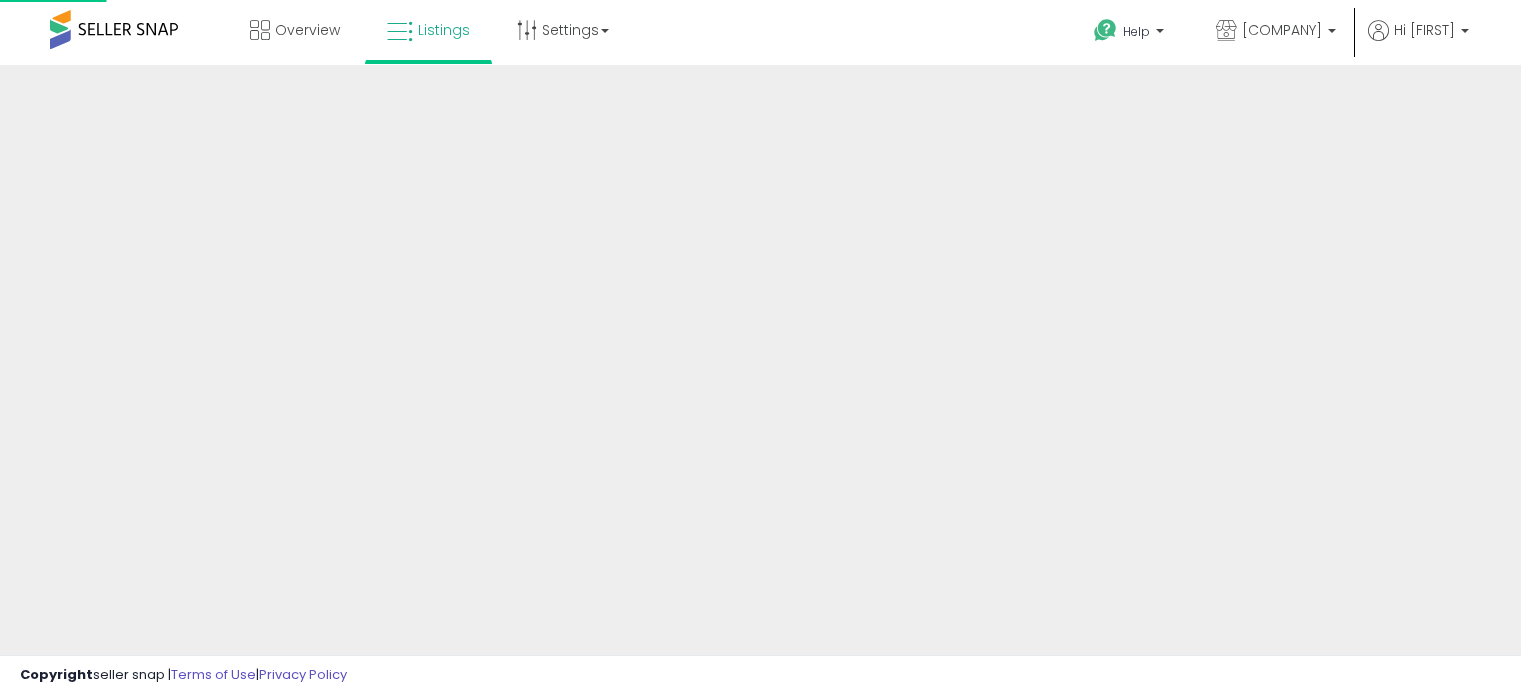 scroll, scrollTop: 0, scrollLeft: 0, axis: both 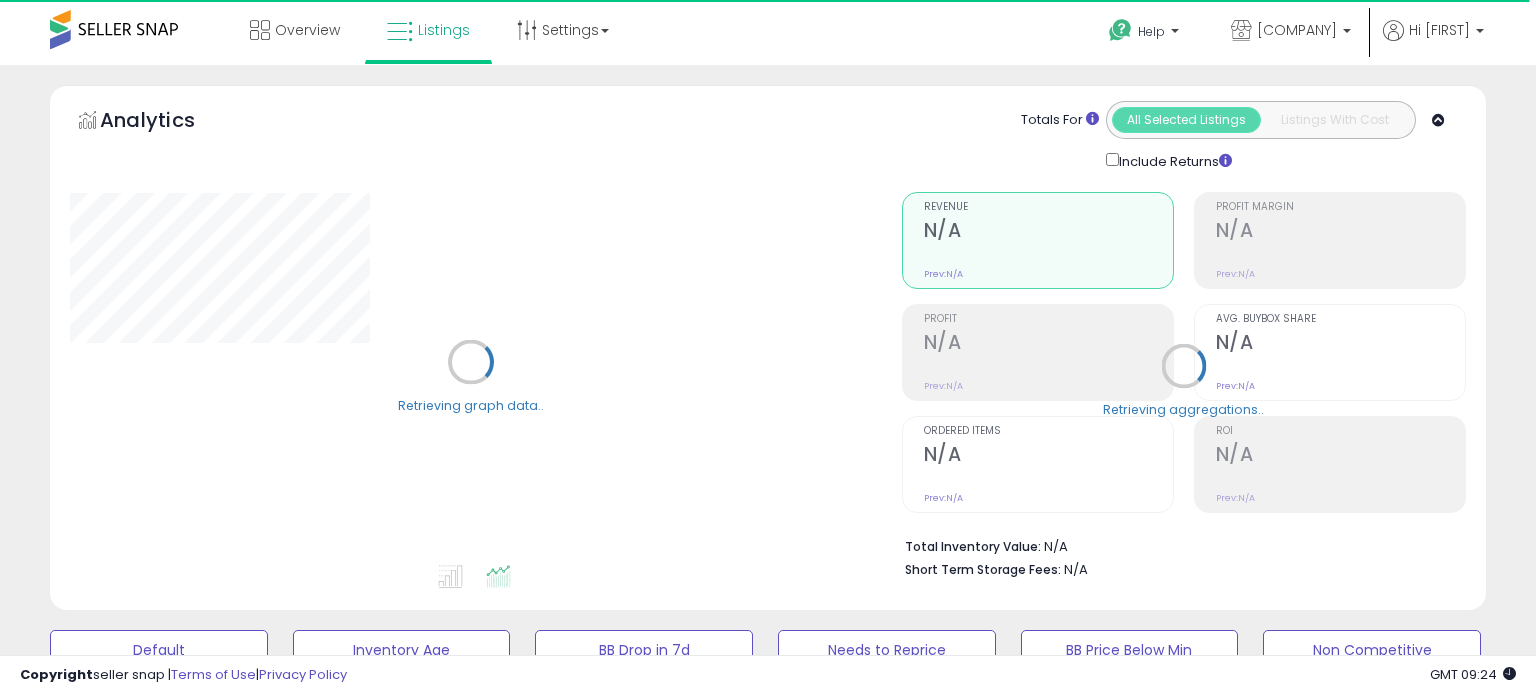 select on "**" 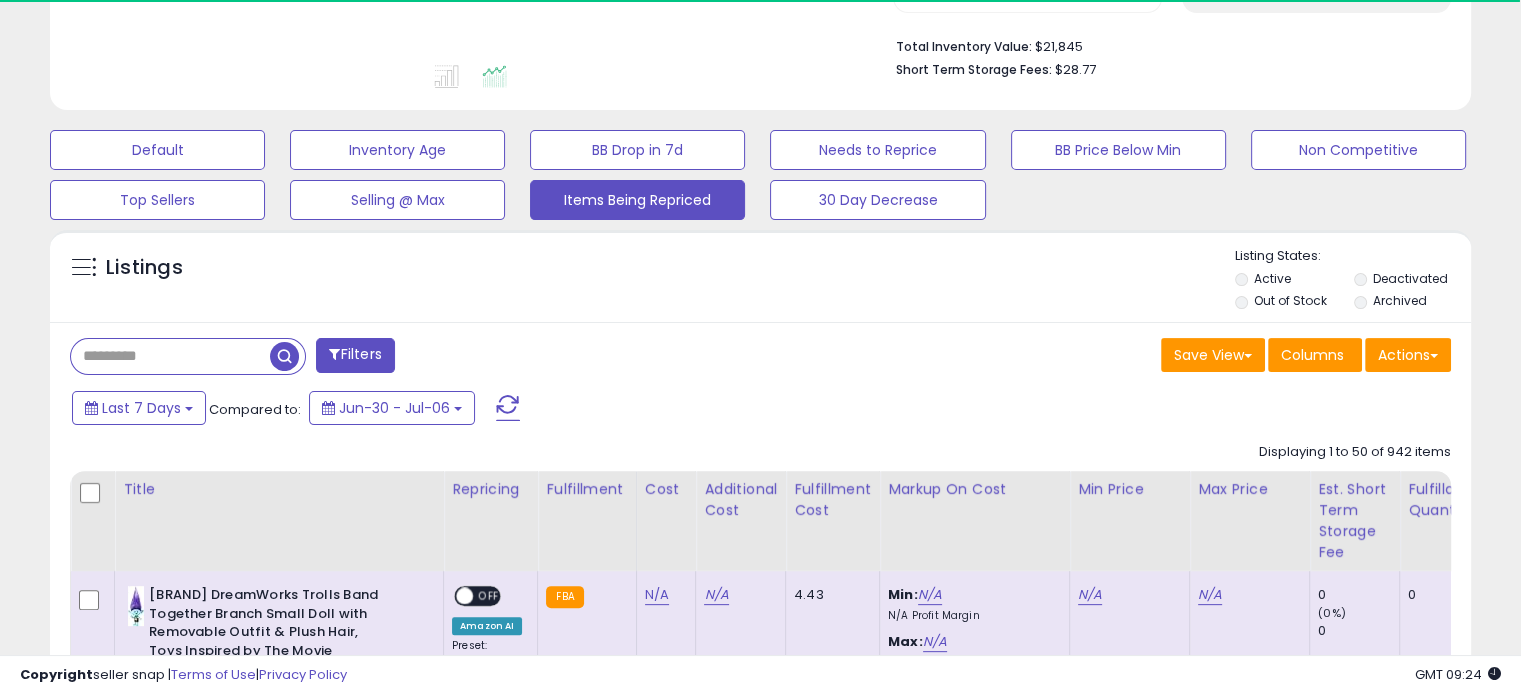 scroll, scrollTop: 0, scrollLeft: 0, axis: both 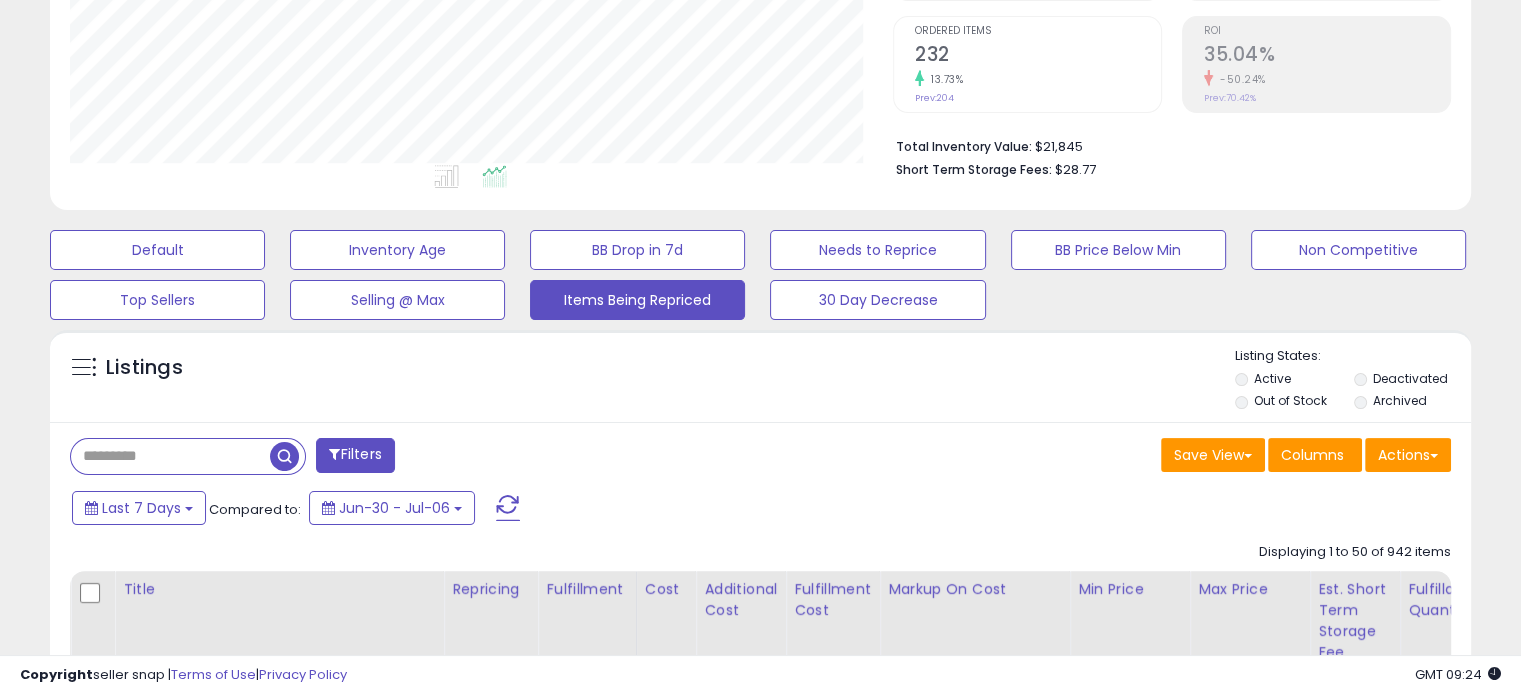 click at bounding box center (170, 456) 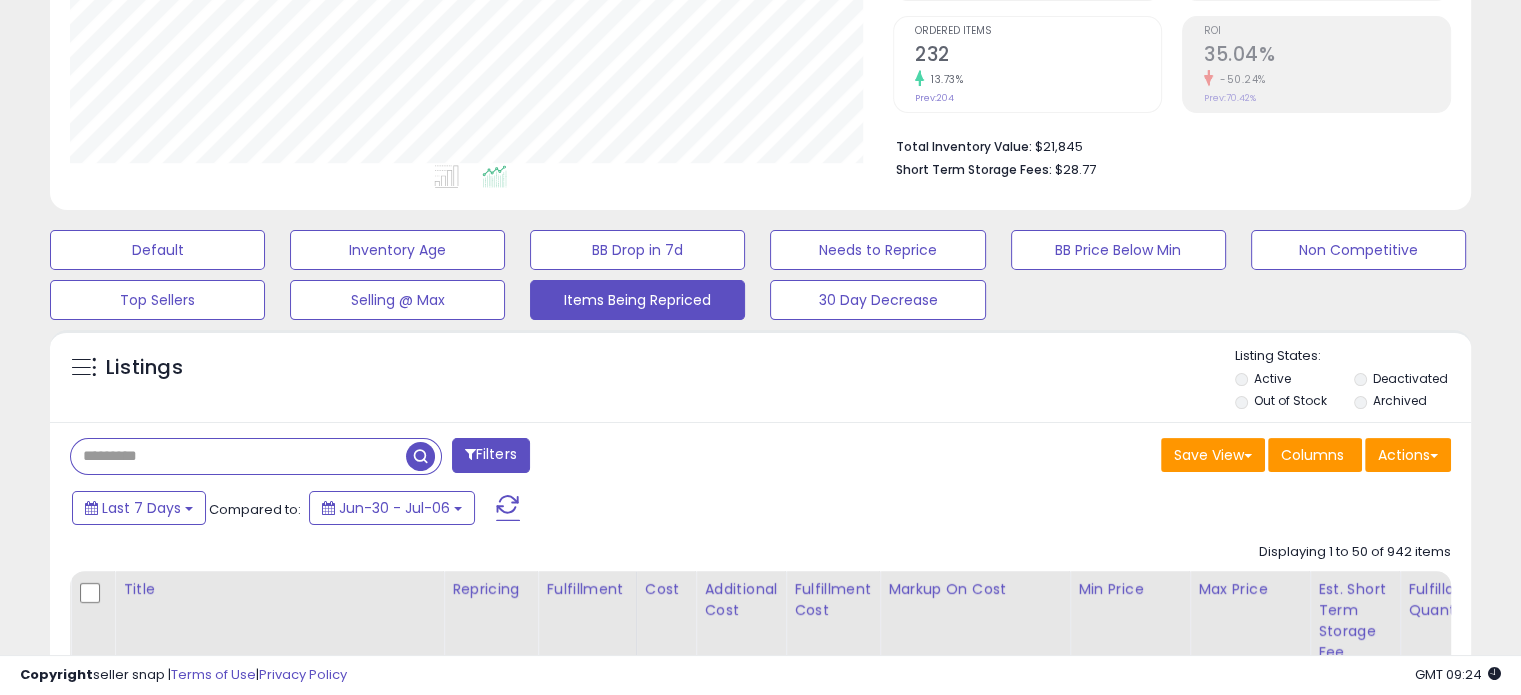 paste on "**********" 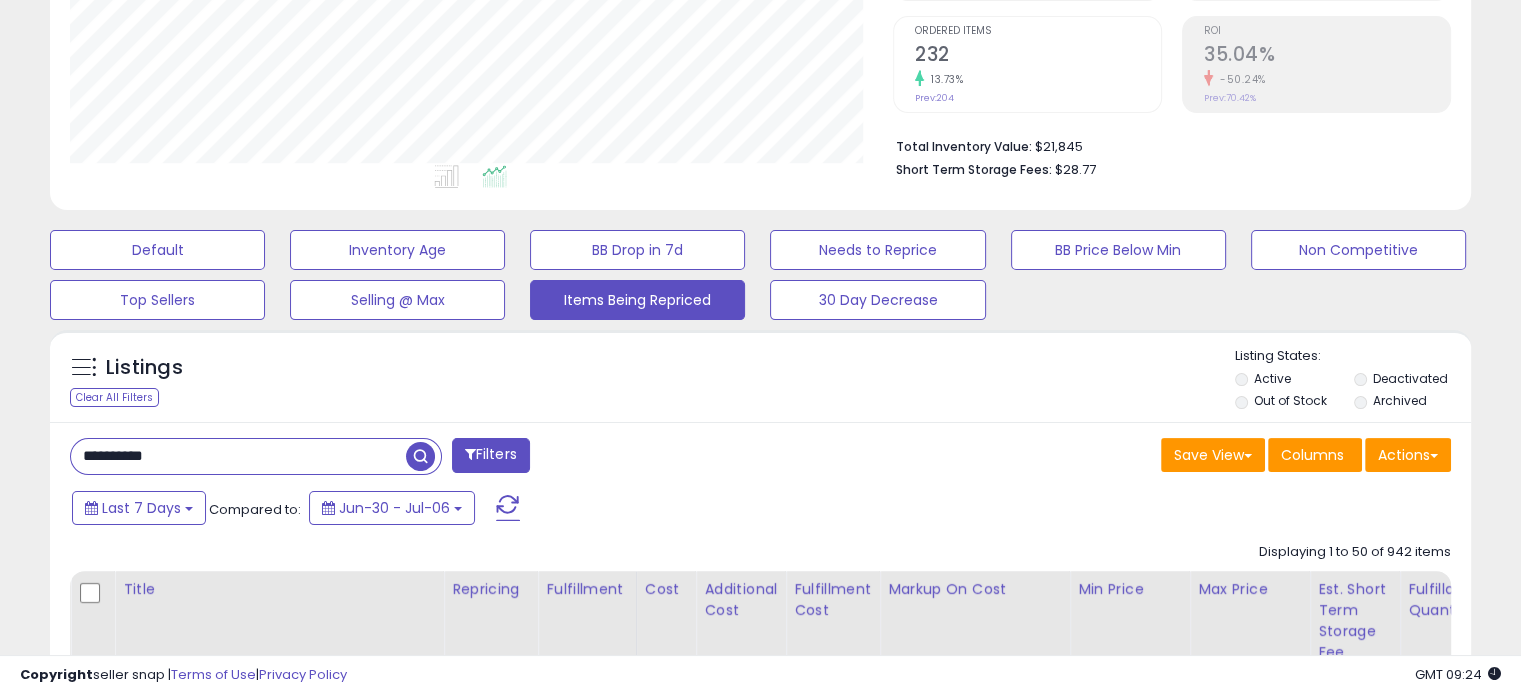 type on "**********" 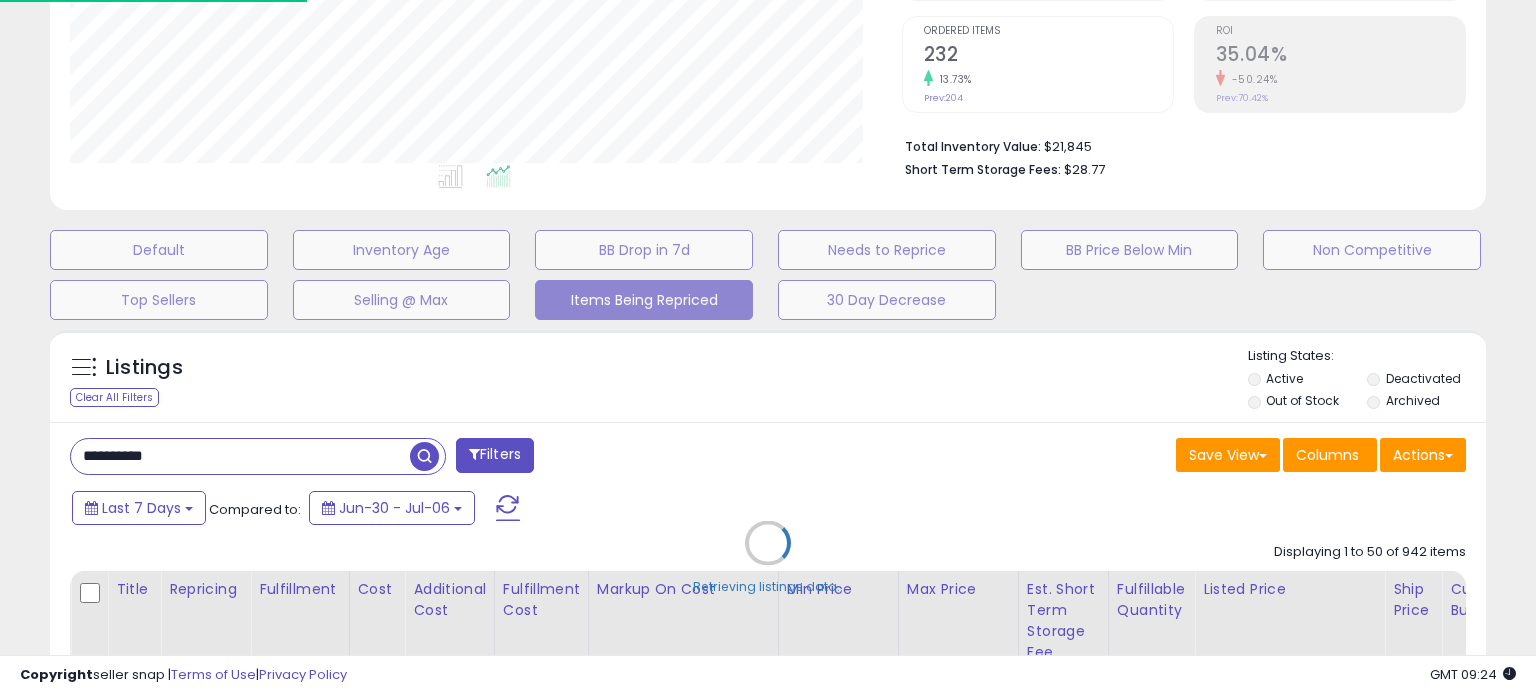 scroll, scrollTop: 999589, scrollLeft: 999176, axis: both 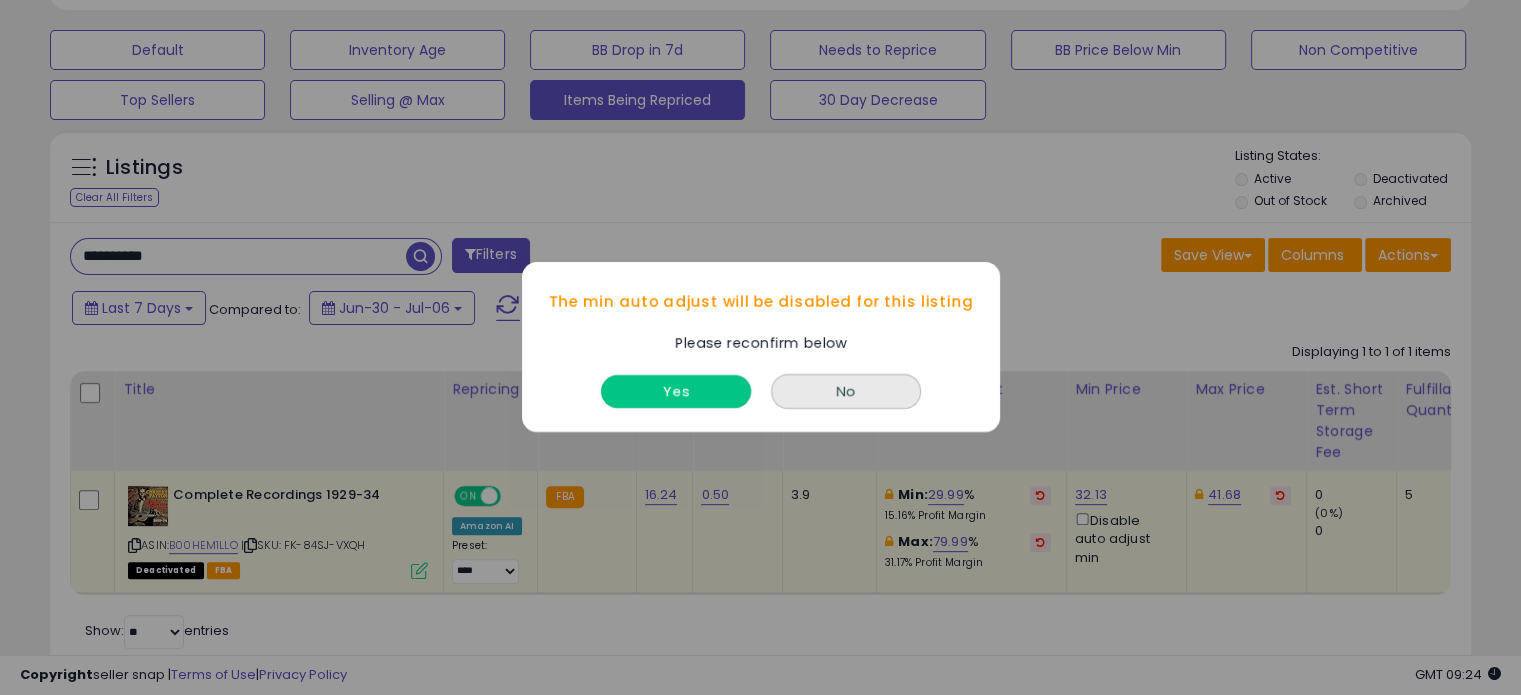 click on "Yes" at bounding box center [676, 392] 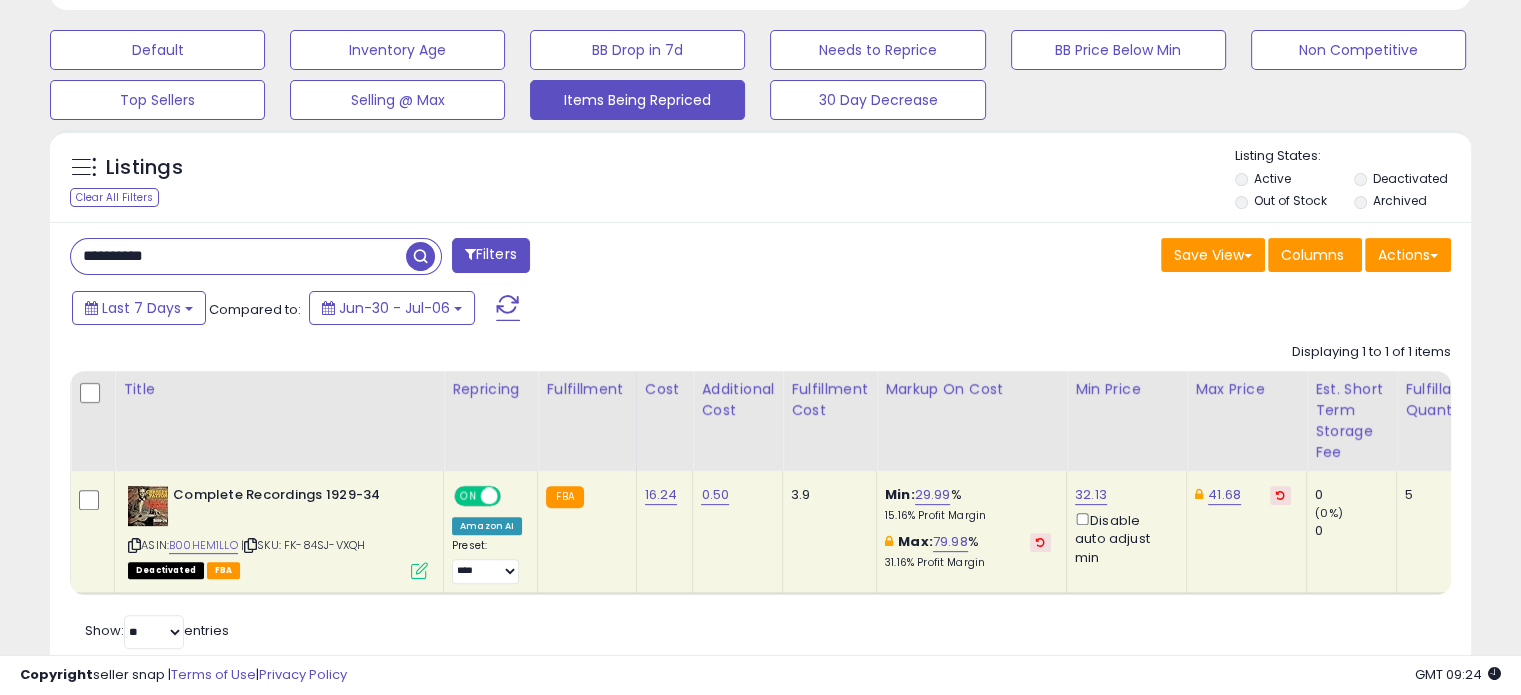 click at bounding box center (1040, 542) 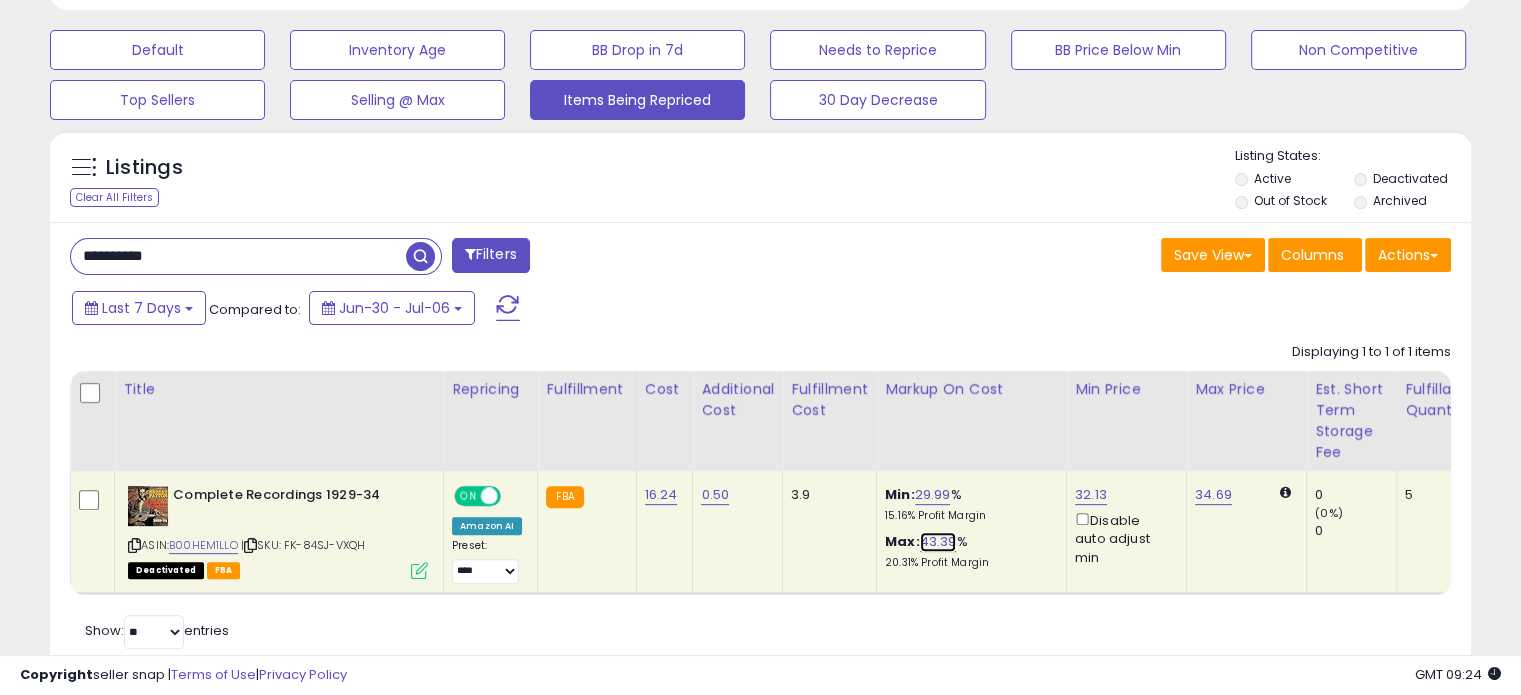 click on "43.39" at bounding box center [938, 542] 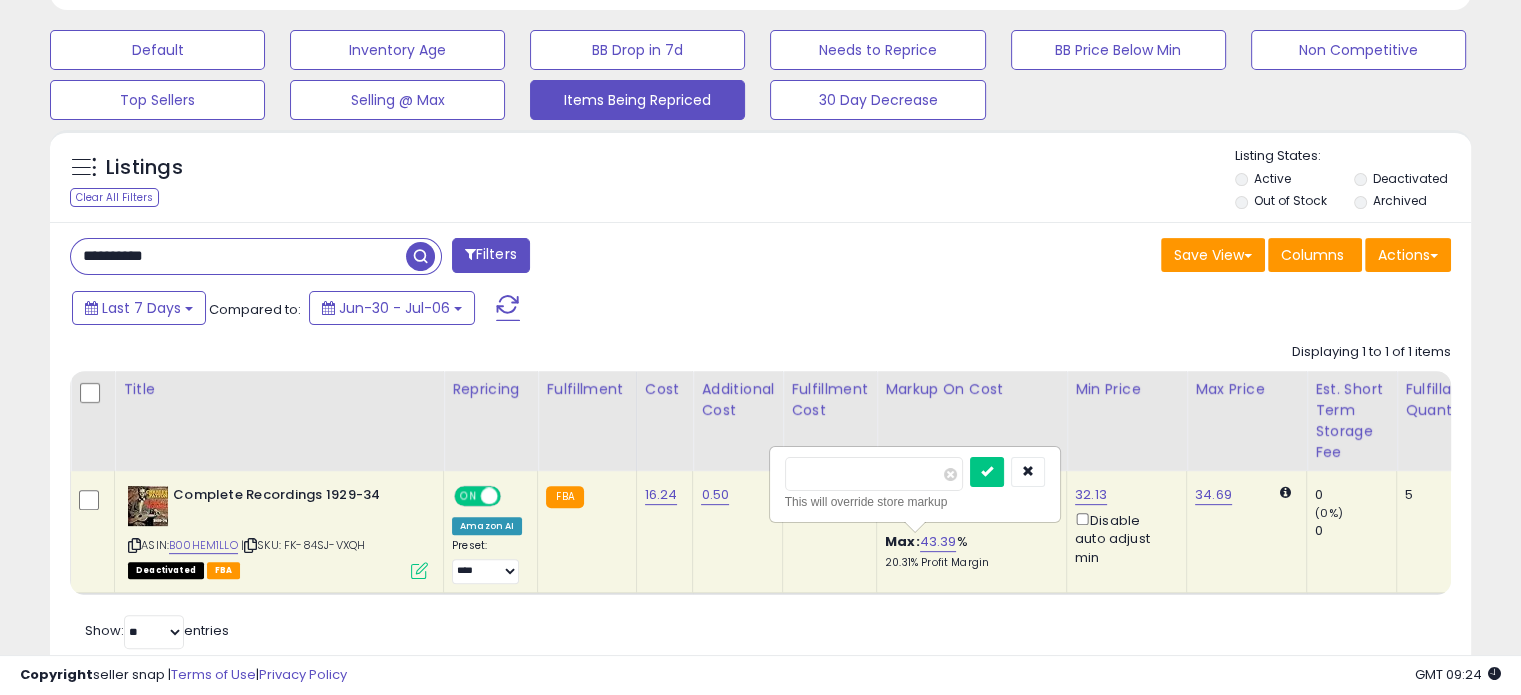 drag, startPoint x: 862, startPoint y: 463, endPoint x: 688, endPoint y: 485, distance: 175.38528 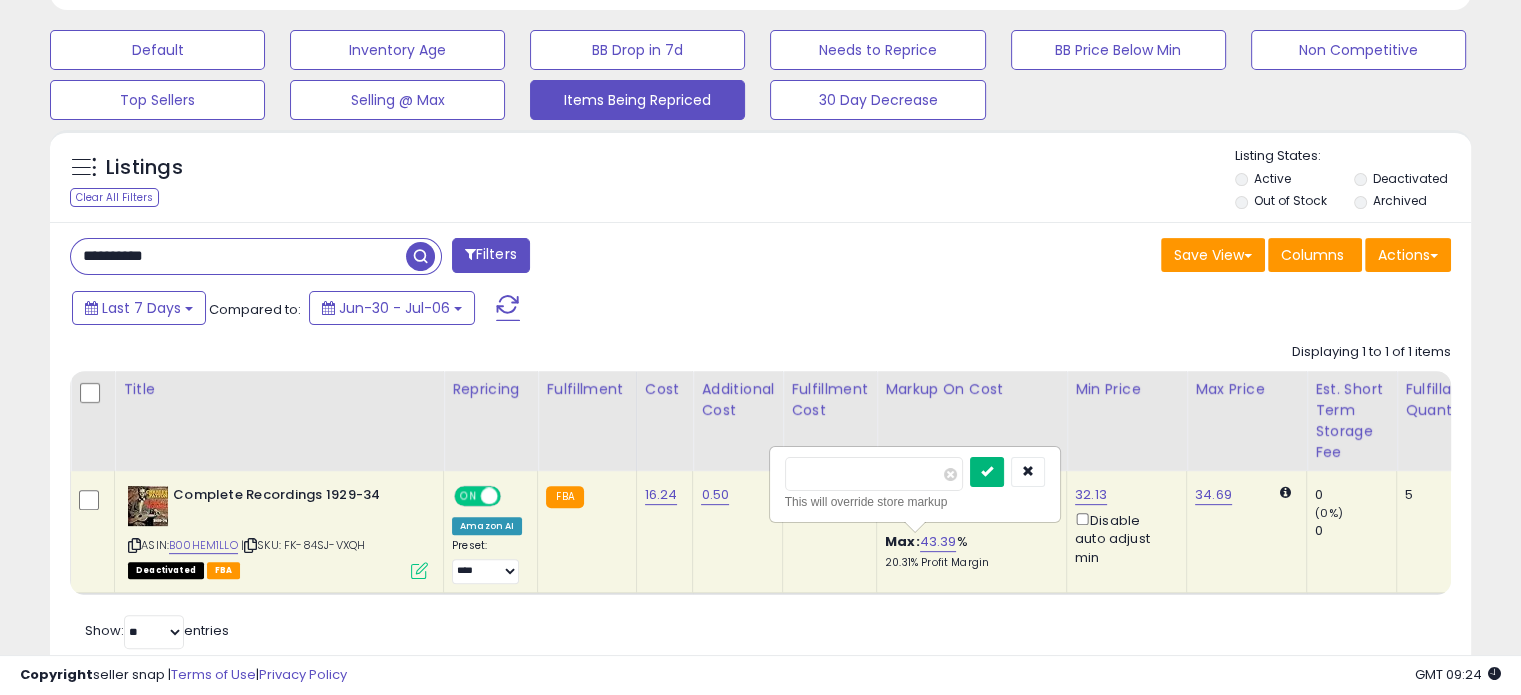 type on "**" 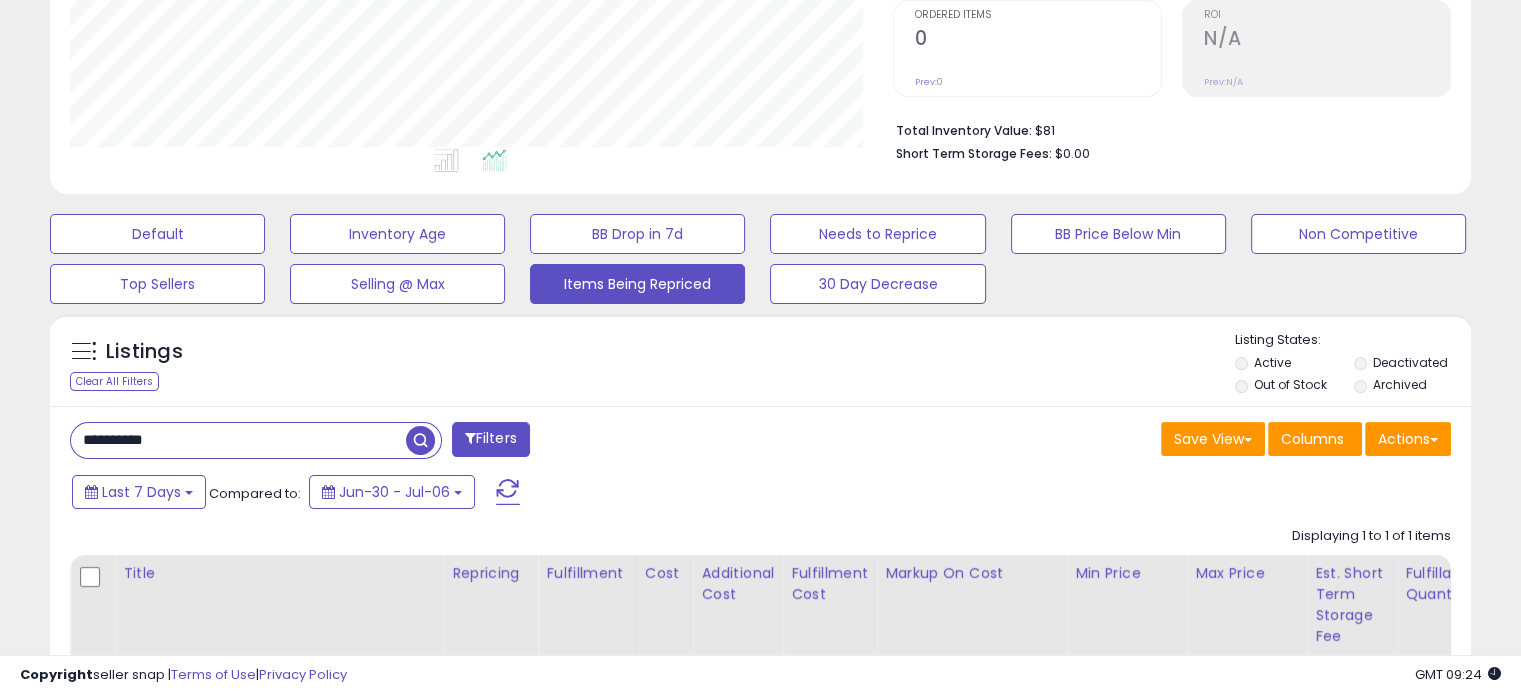 scroll, scrollTop: 0, scrollLeft: 0, axis: both 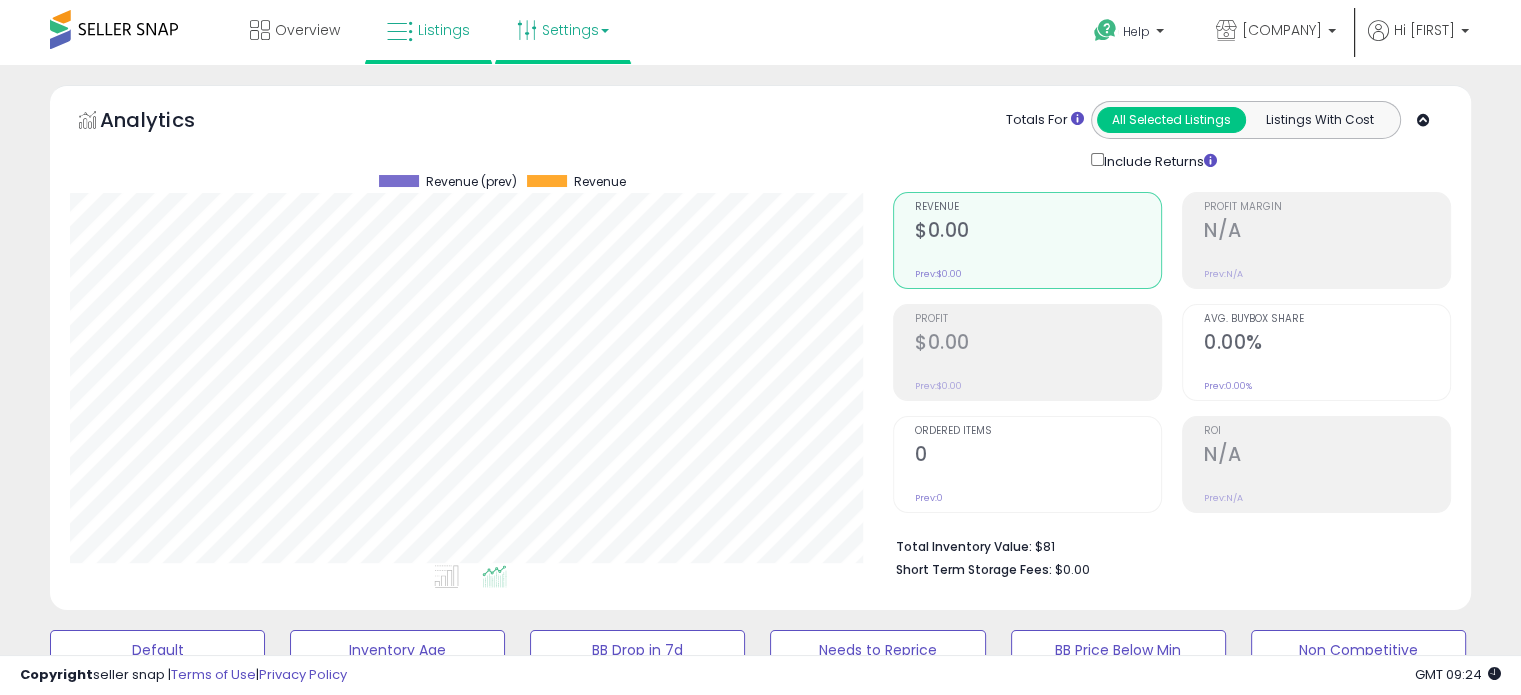 click on "Settings" at bounding box center (563, 30) 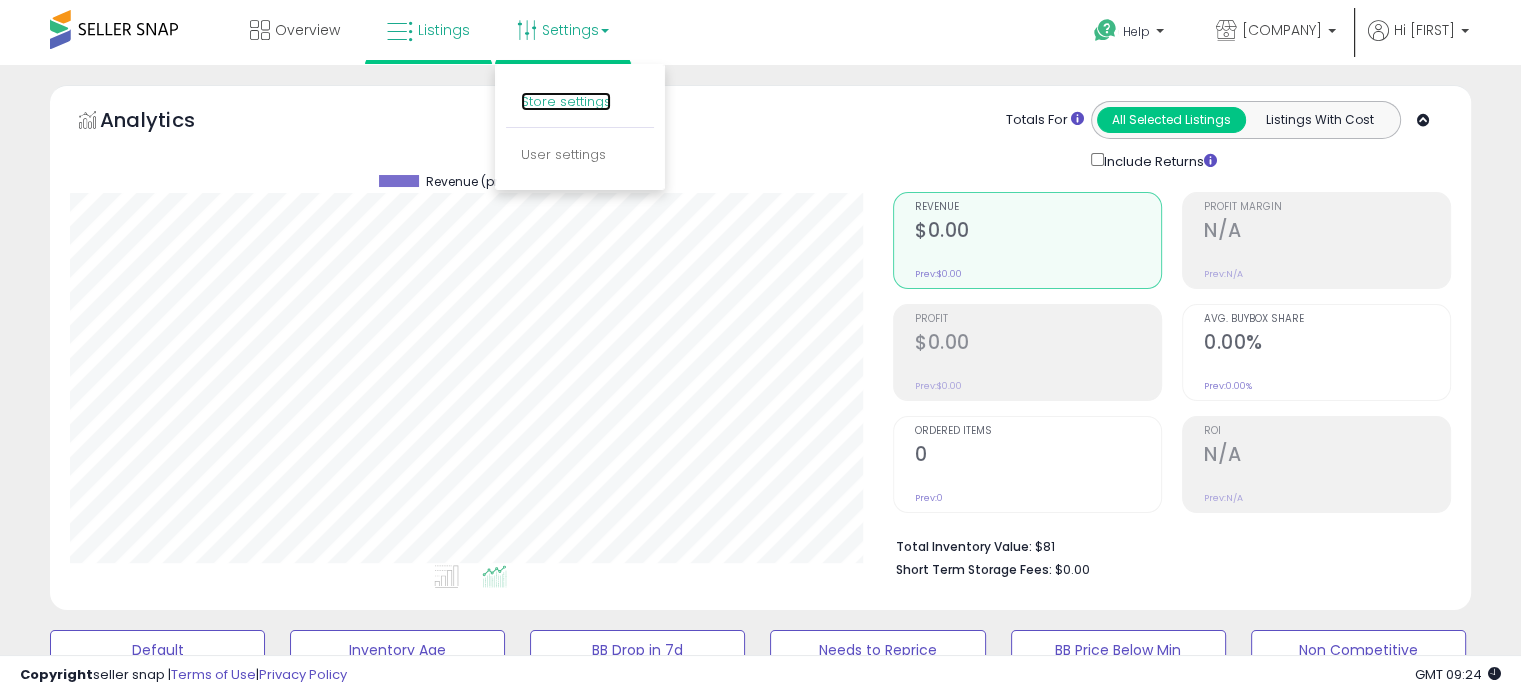 click on "Store
settings" at bounding box center [566, 101] 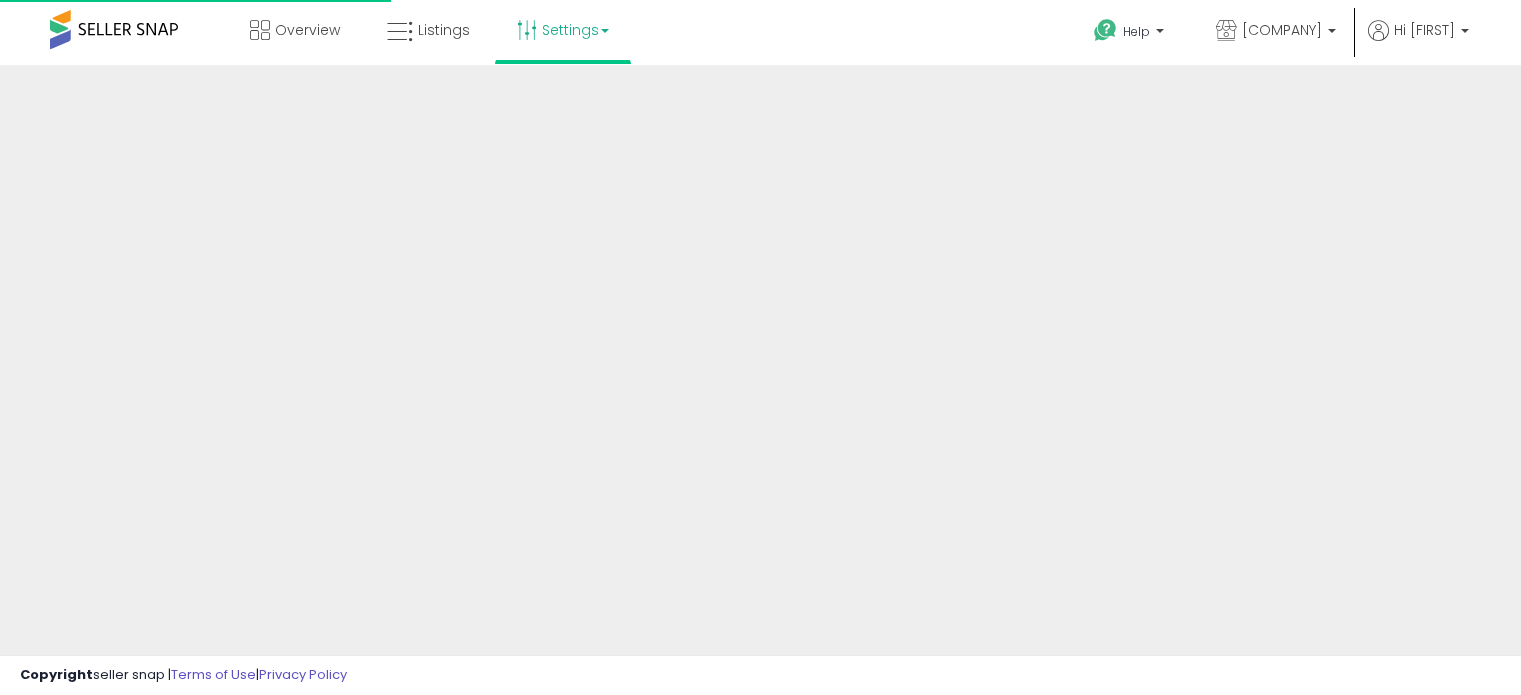 scroll, scrollTop: 0, scrollLeft: 0, axis: both 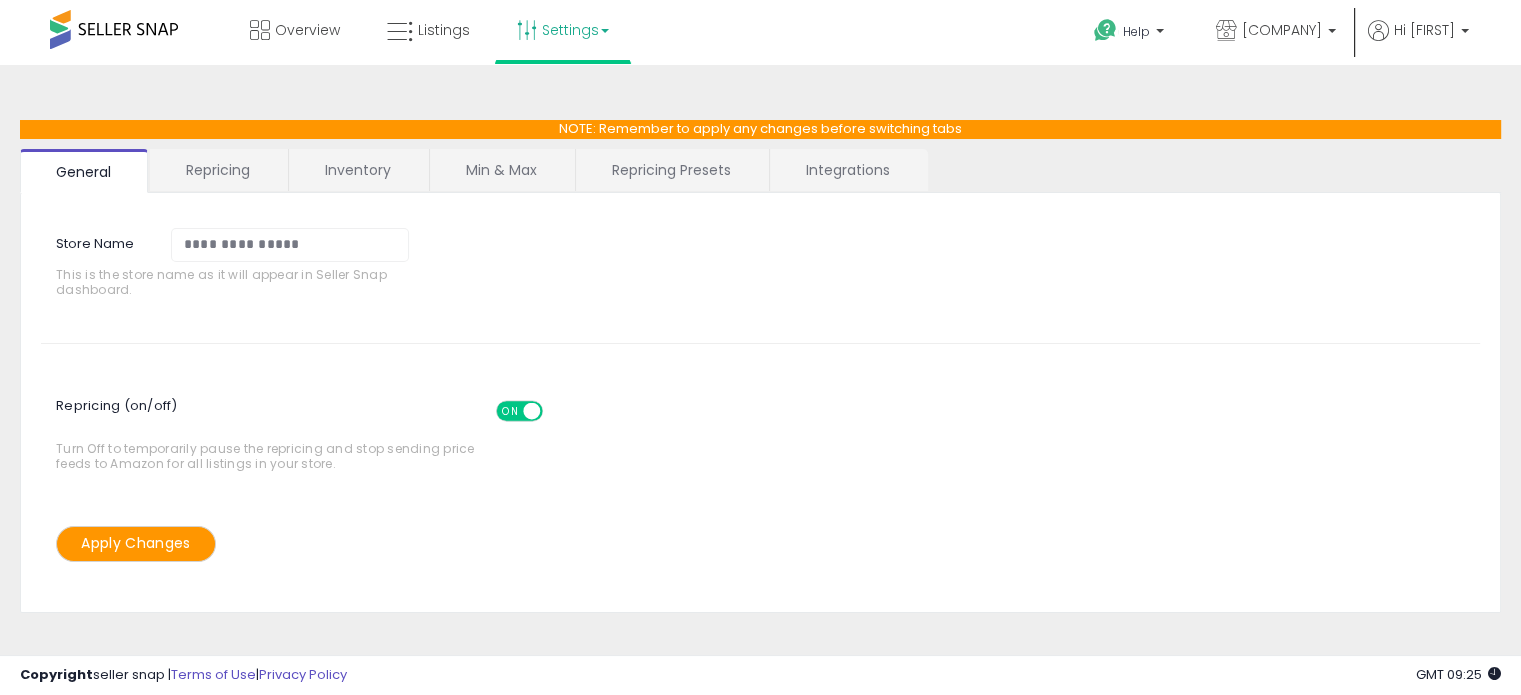 click on "Repricing" at bounding box center (218, 170) 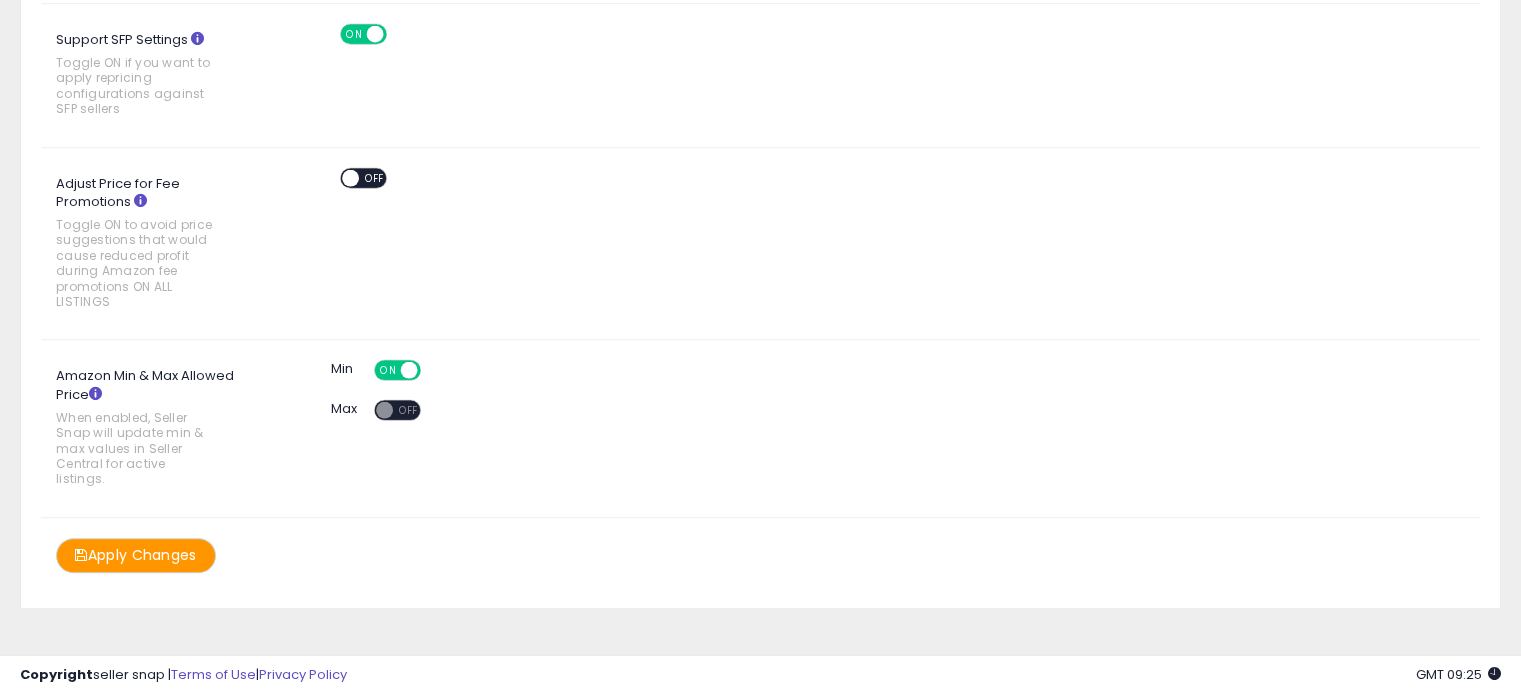 scroll, scrollTop: 1271, scrollLeft: 0, axis: vertical 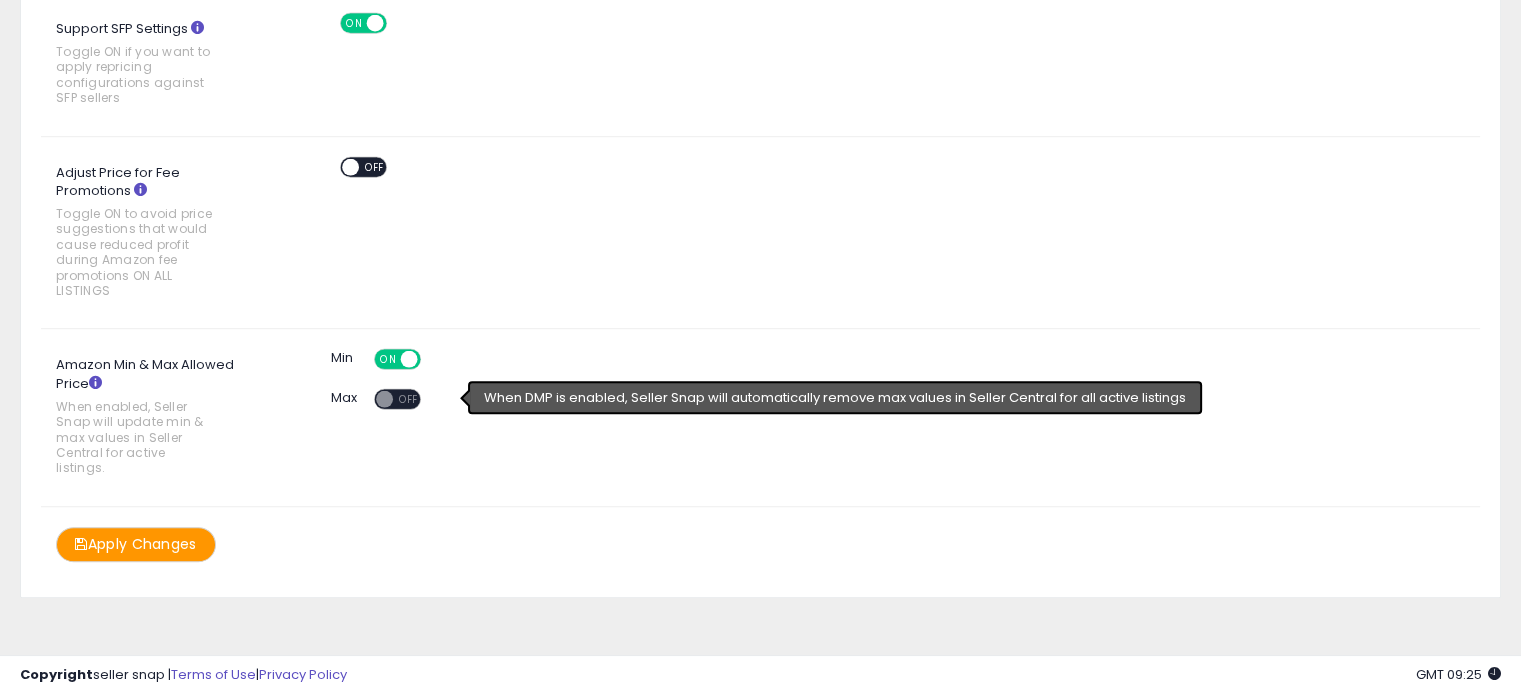 click at bounding box center [384, 399] 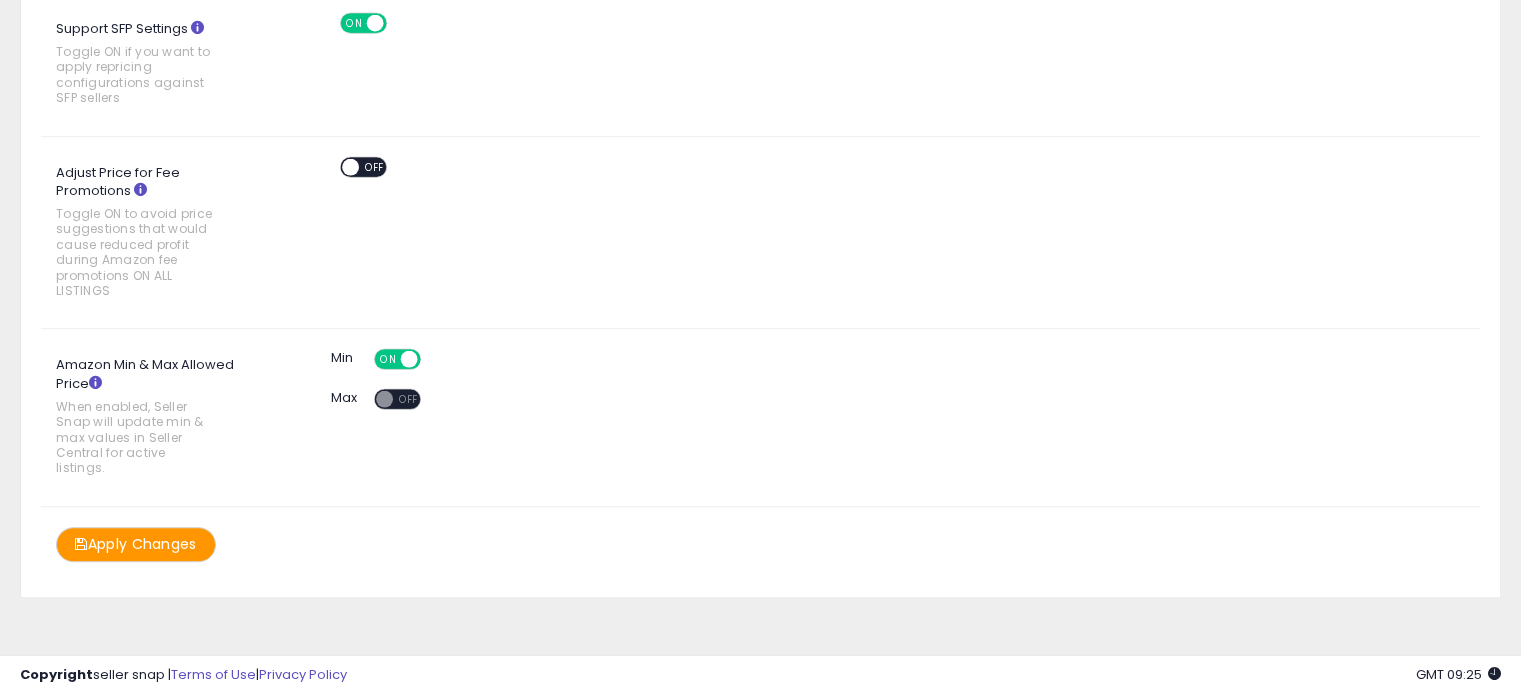 click on "ON" at bounding box center [388, 359] 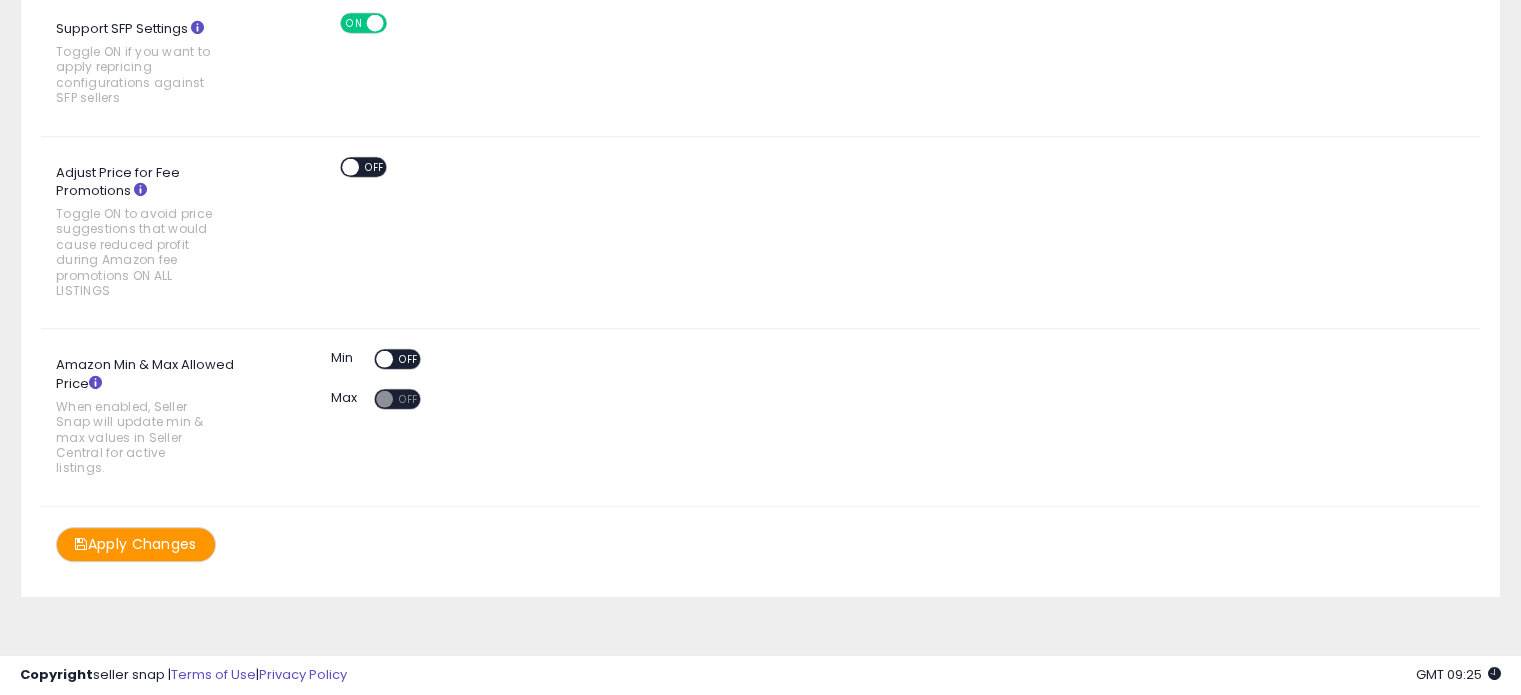 click at bounding box center [384, 359] 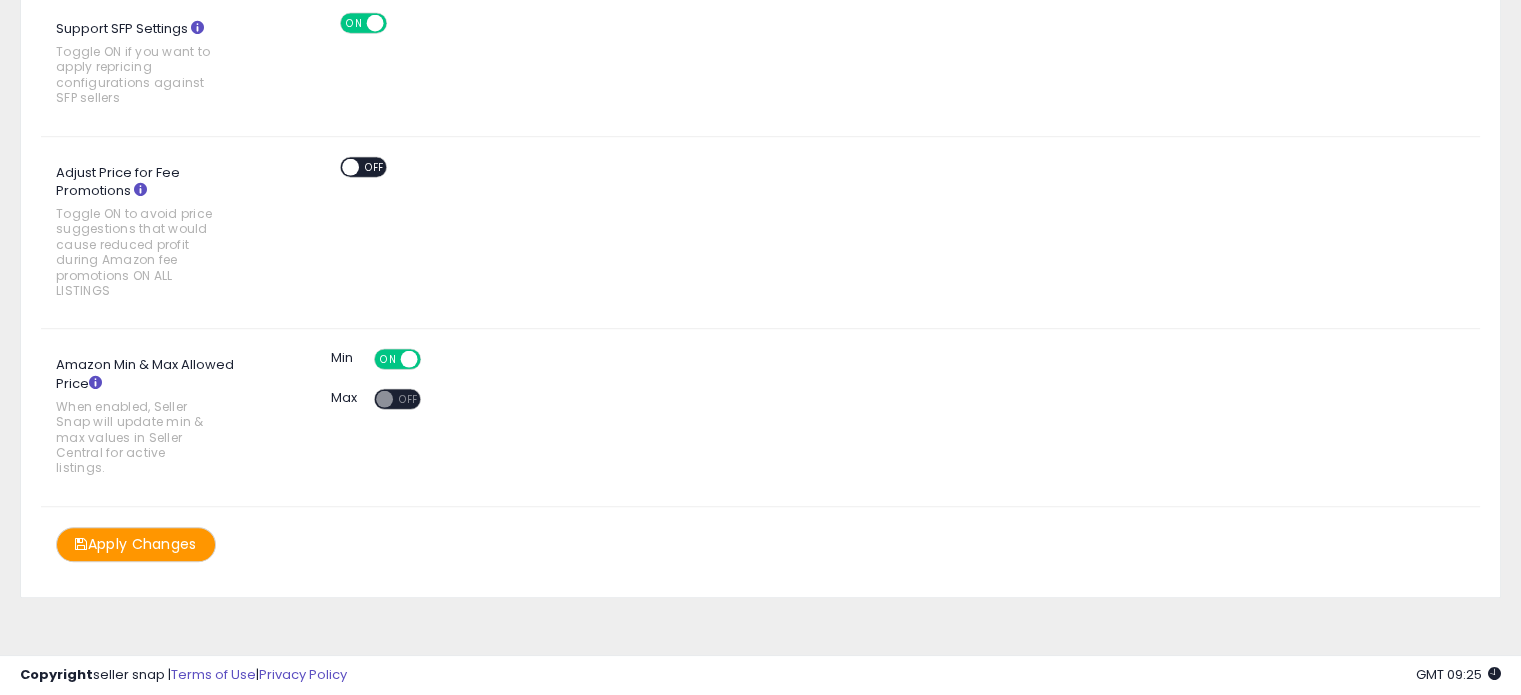 click on "OFF" at bounding box center [409, 399] 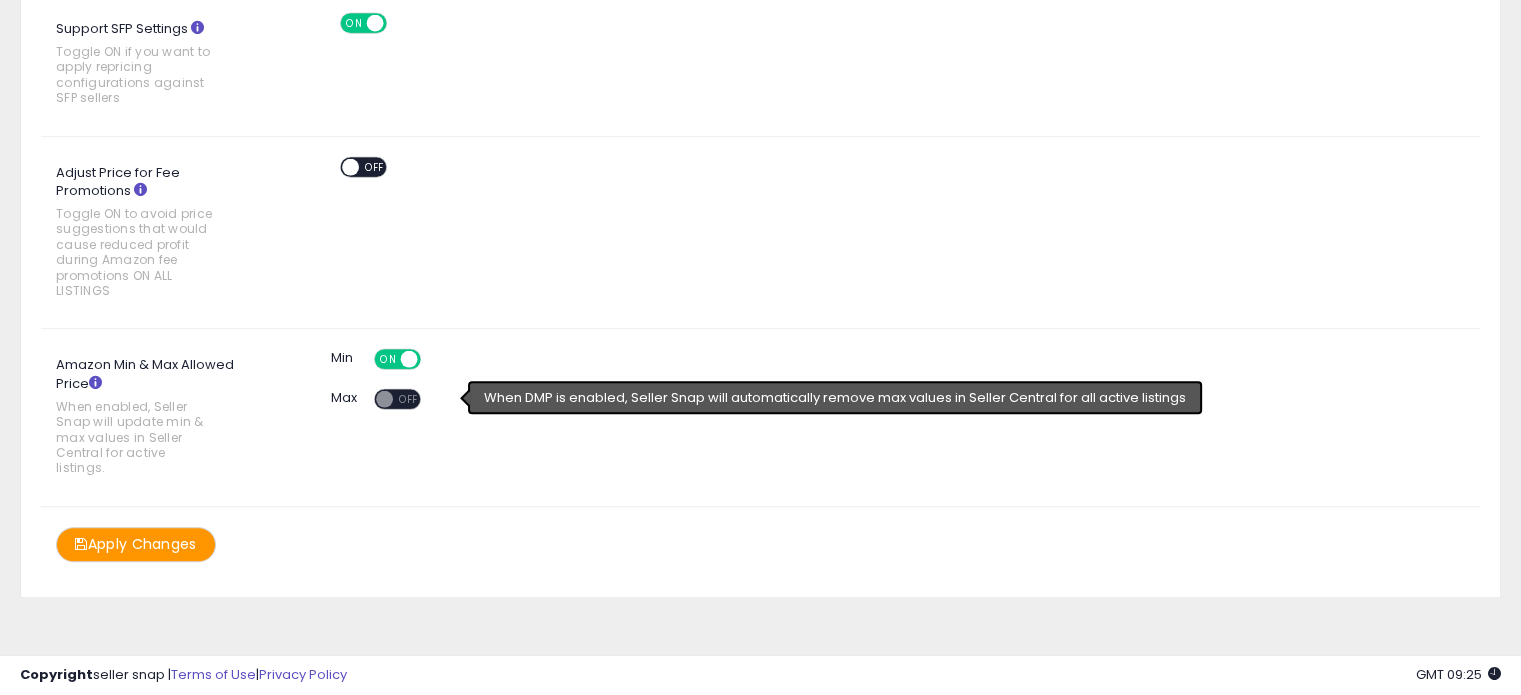 click on "OFF" at bounding box center (409, 399) 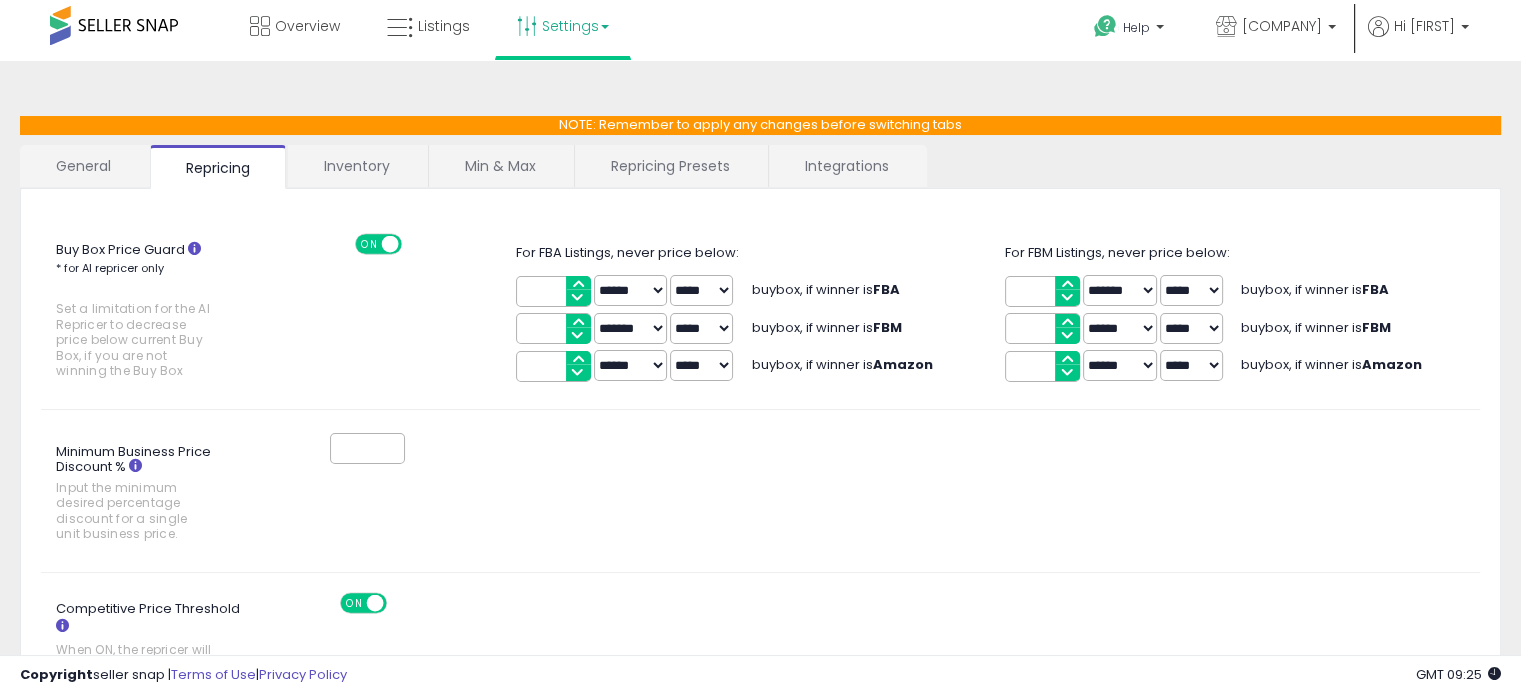 scroll, scrollTop: 0, scrollLeft: 0, axis: both 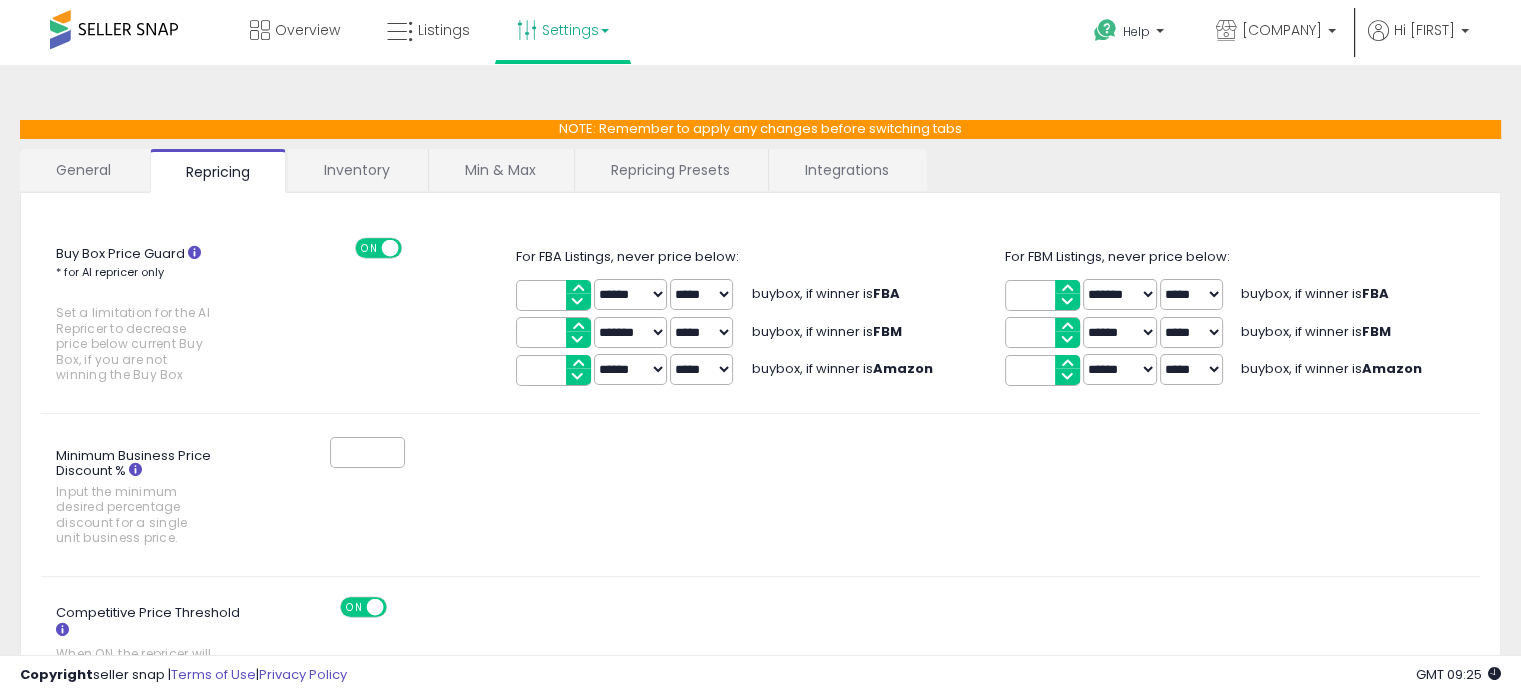 click on "Repricing Presets" at bounding box center (670, 170) 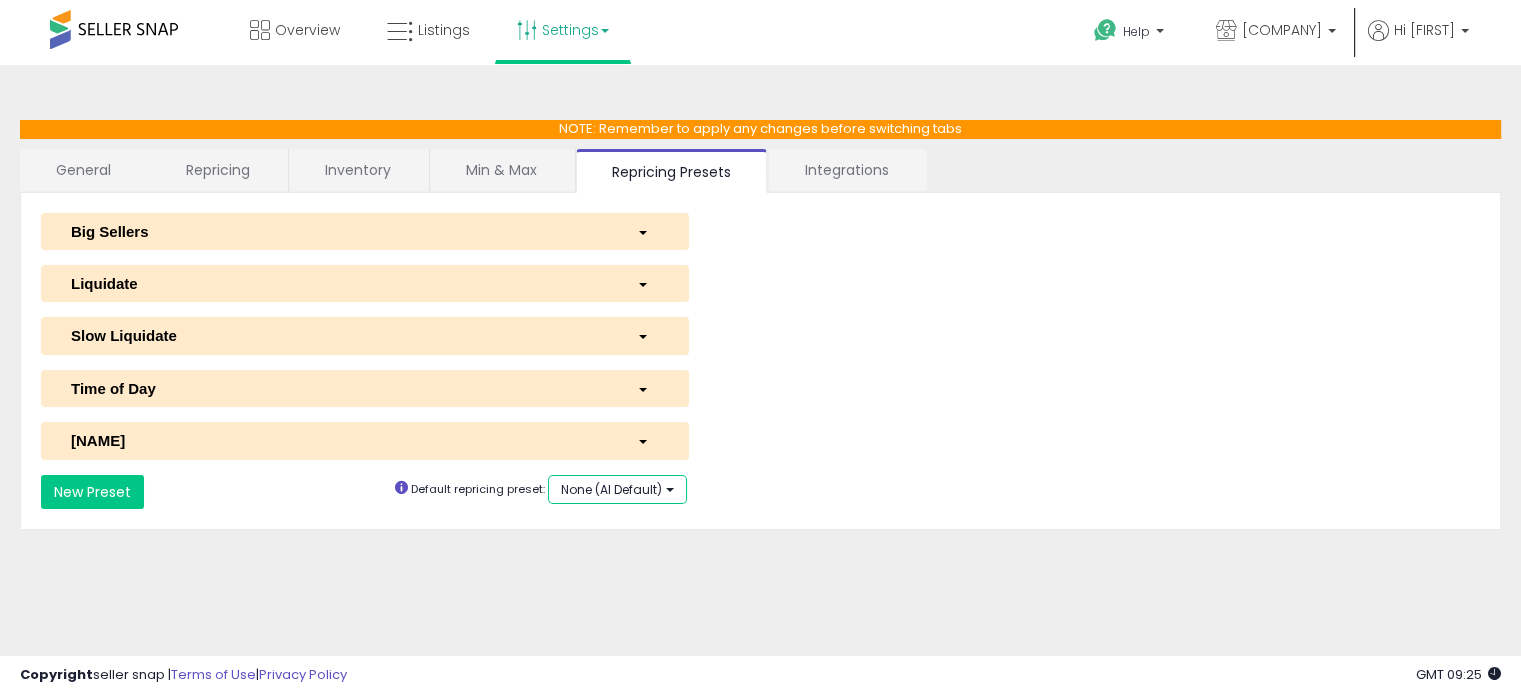 click on "None (AI Default)" at bounding box center [611, 489] 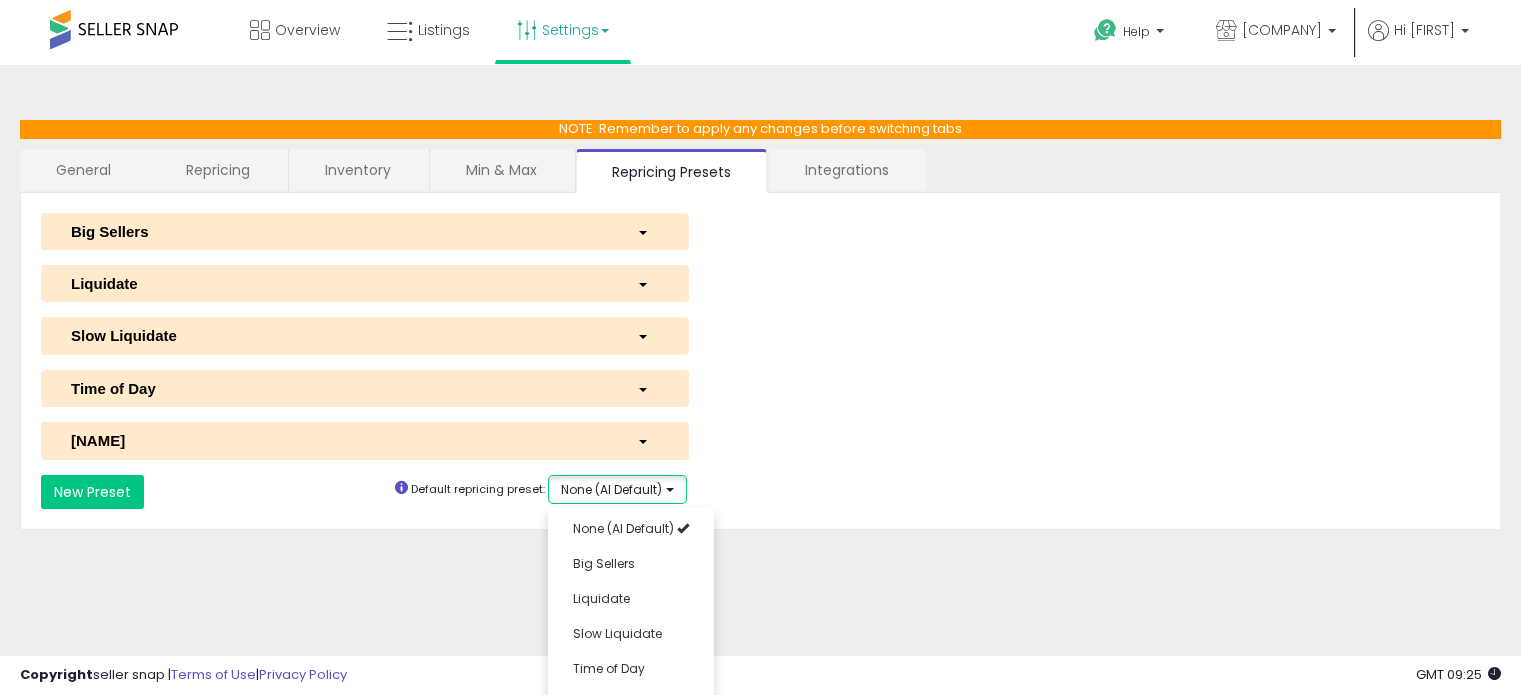click on "None (AI Default)" at bounding box center (611, 489) 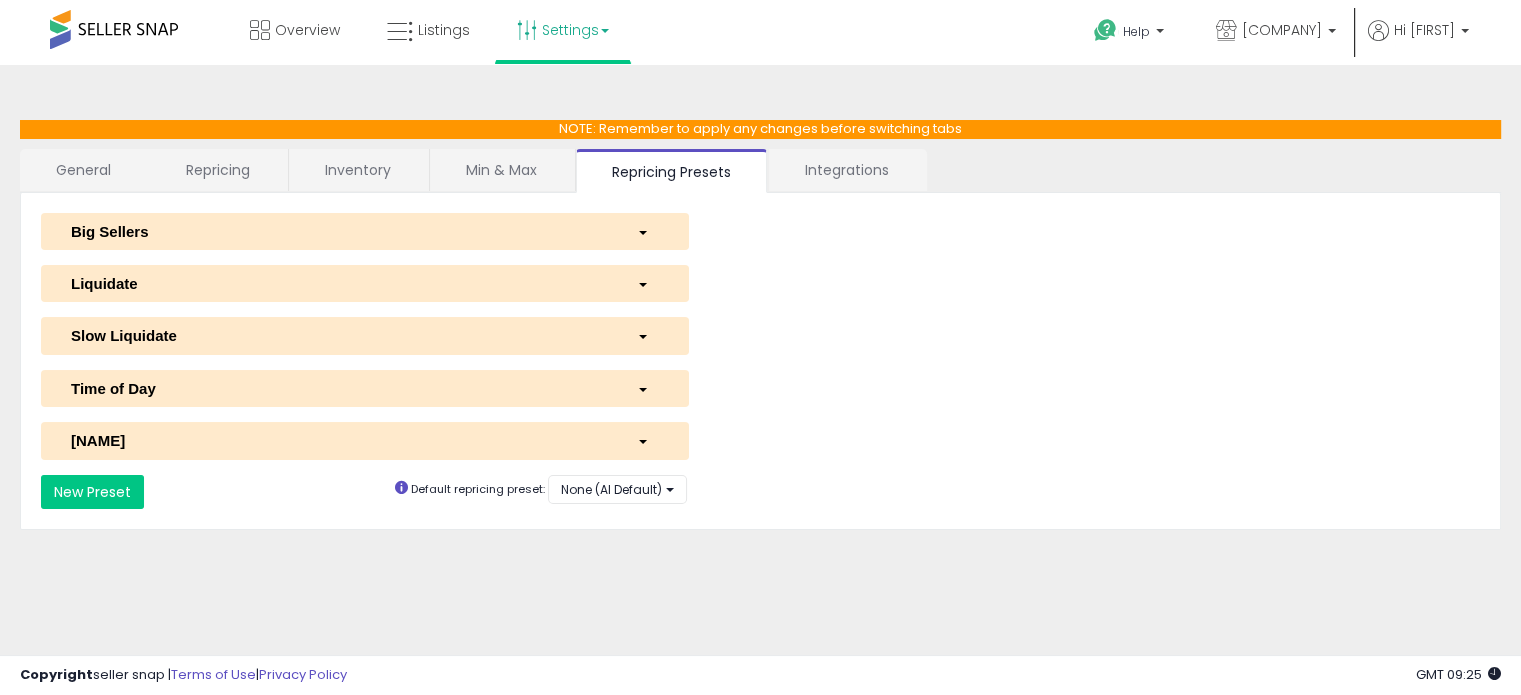 click on "**********" 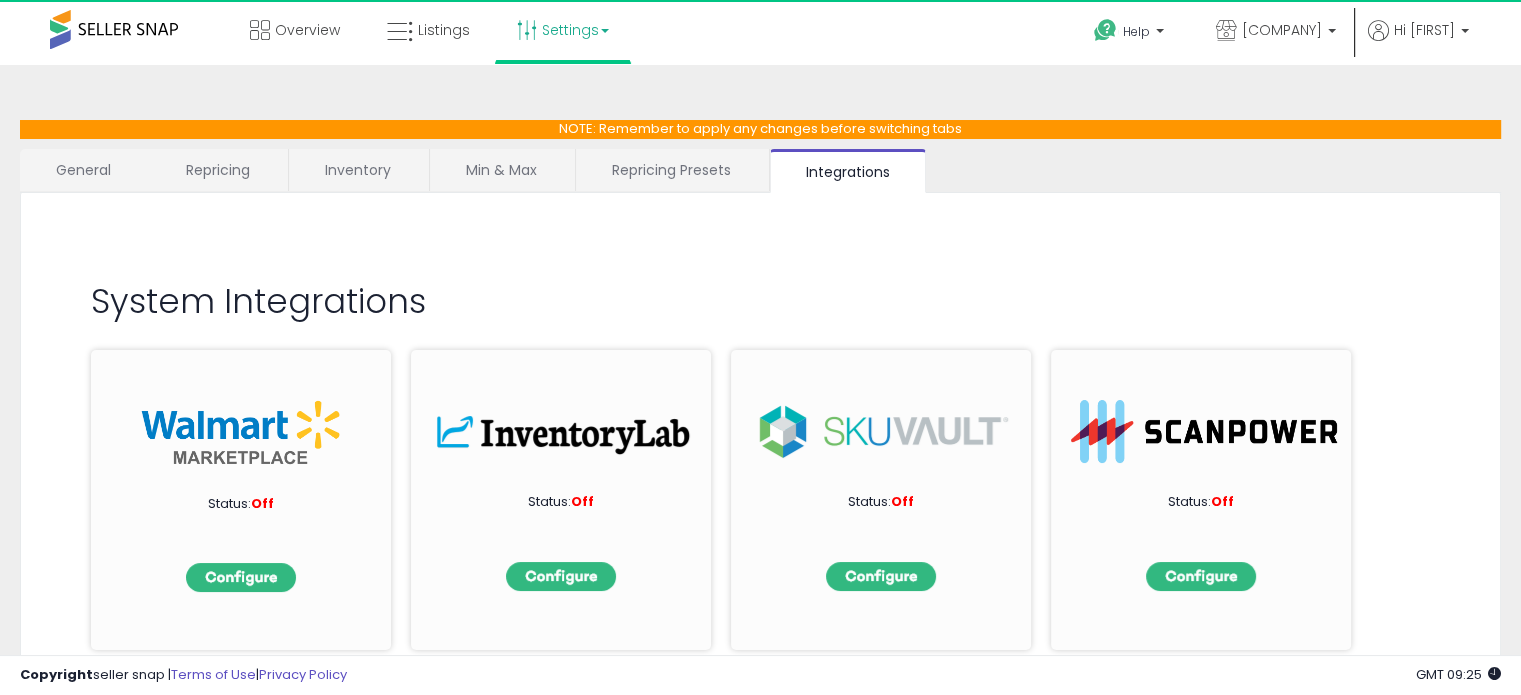 click on "Repricing Presets" at bounding box center (671, 170) 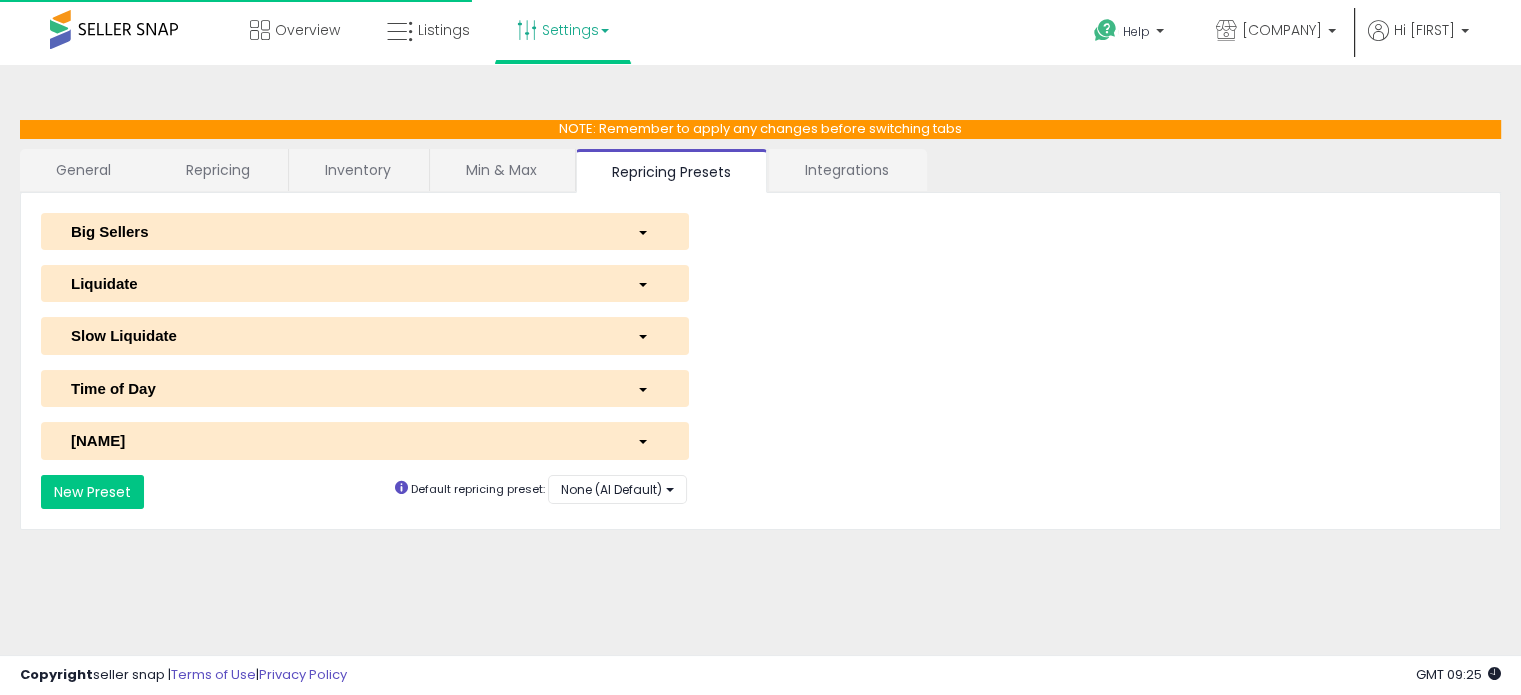 click on "Min & Max" at bounding box center (501, 170) 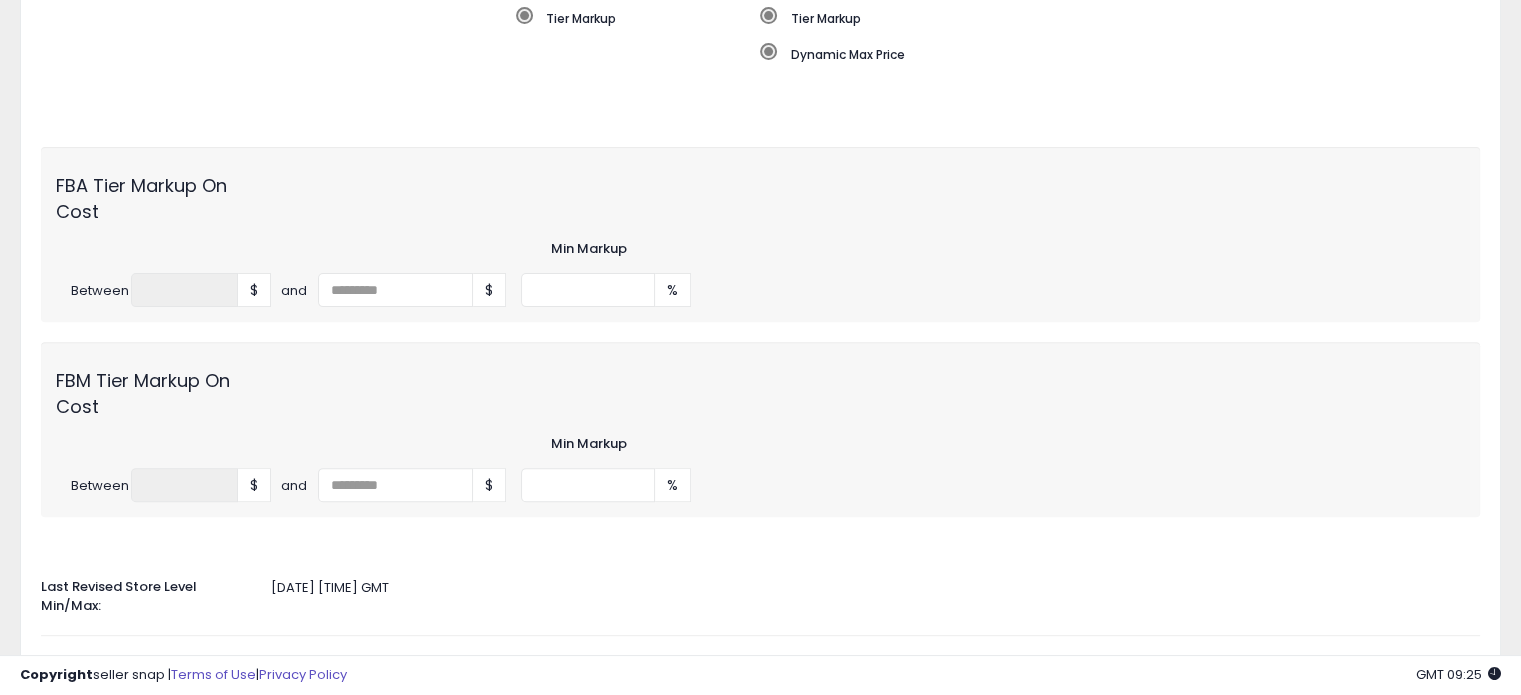 scroll, scrollTop: 240, scrollLeft: 0, axis: vertical 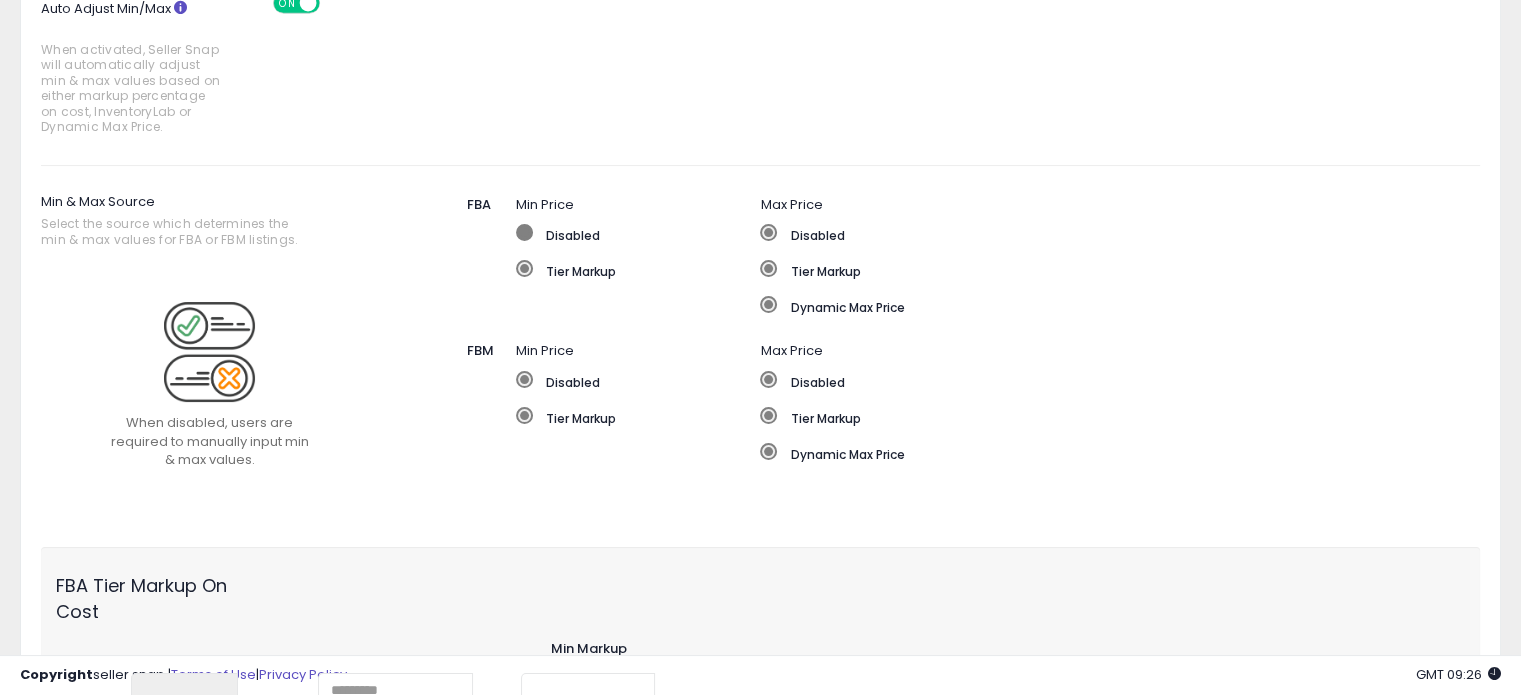 click at bounding box center (524, 232) 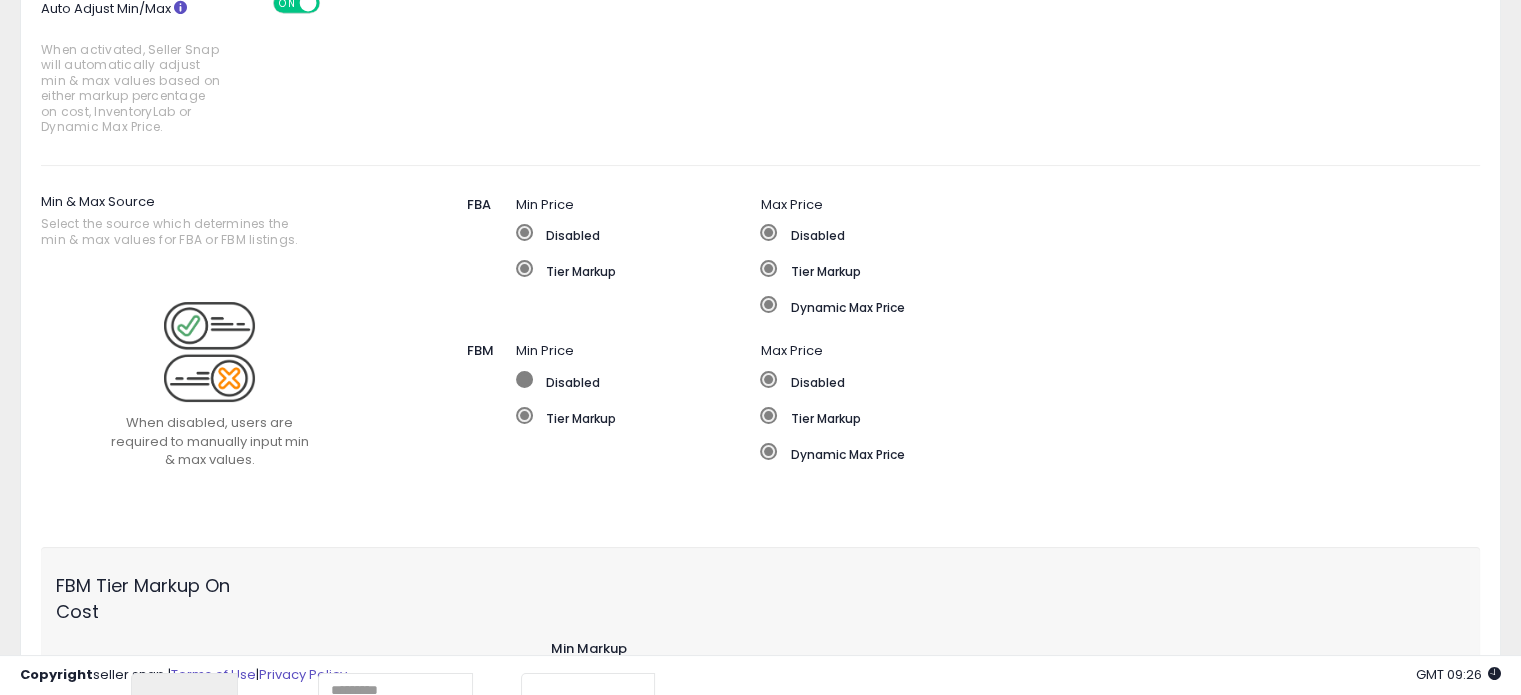 drag, startPoint x: 525, startPoint y: 371, endPoint x: 541, endPoint y: 375, distance: 16.492422 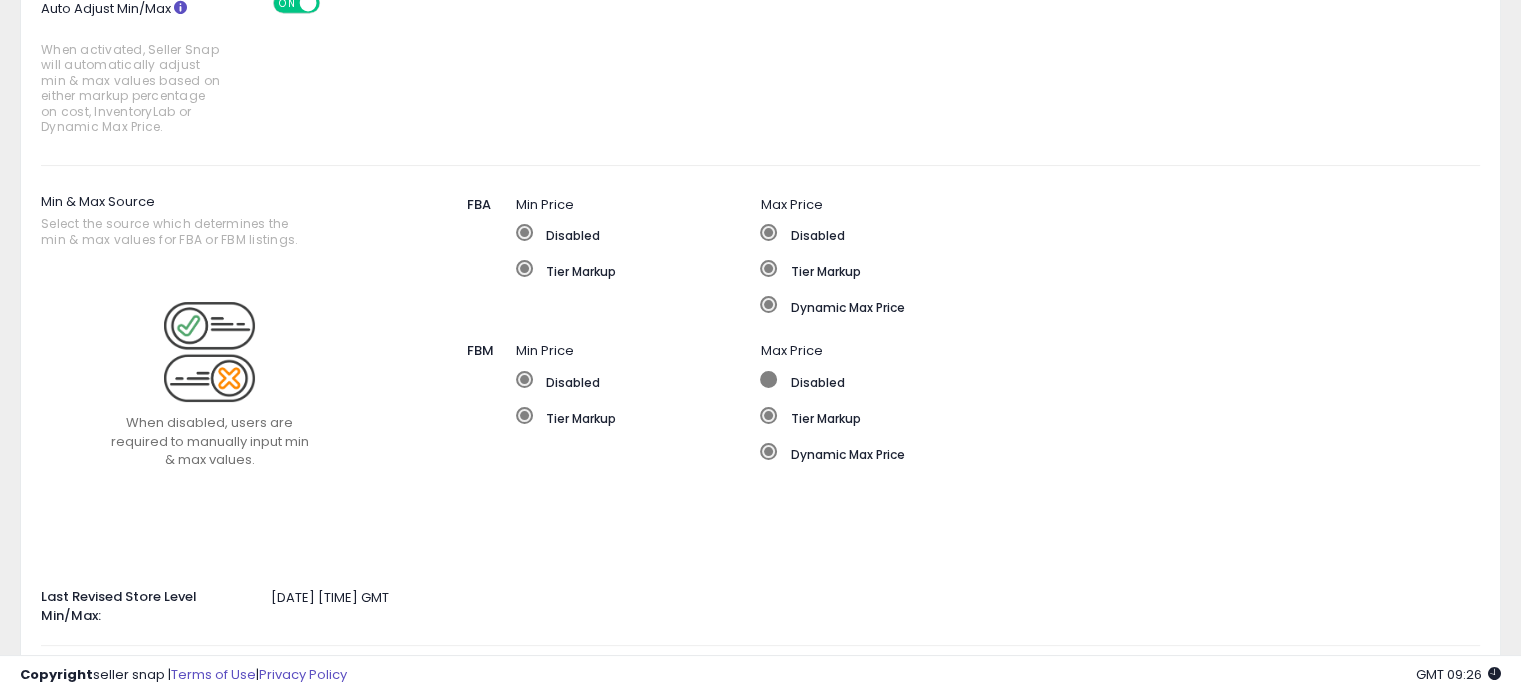 click at bounding box center [768, 379] 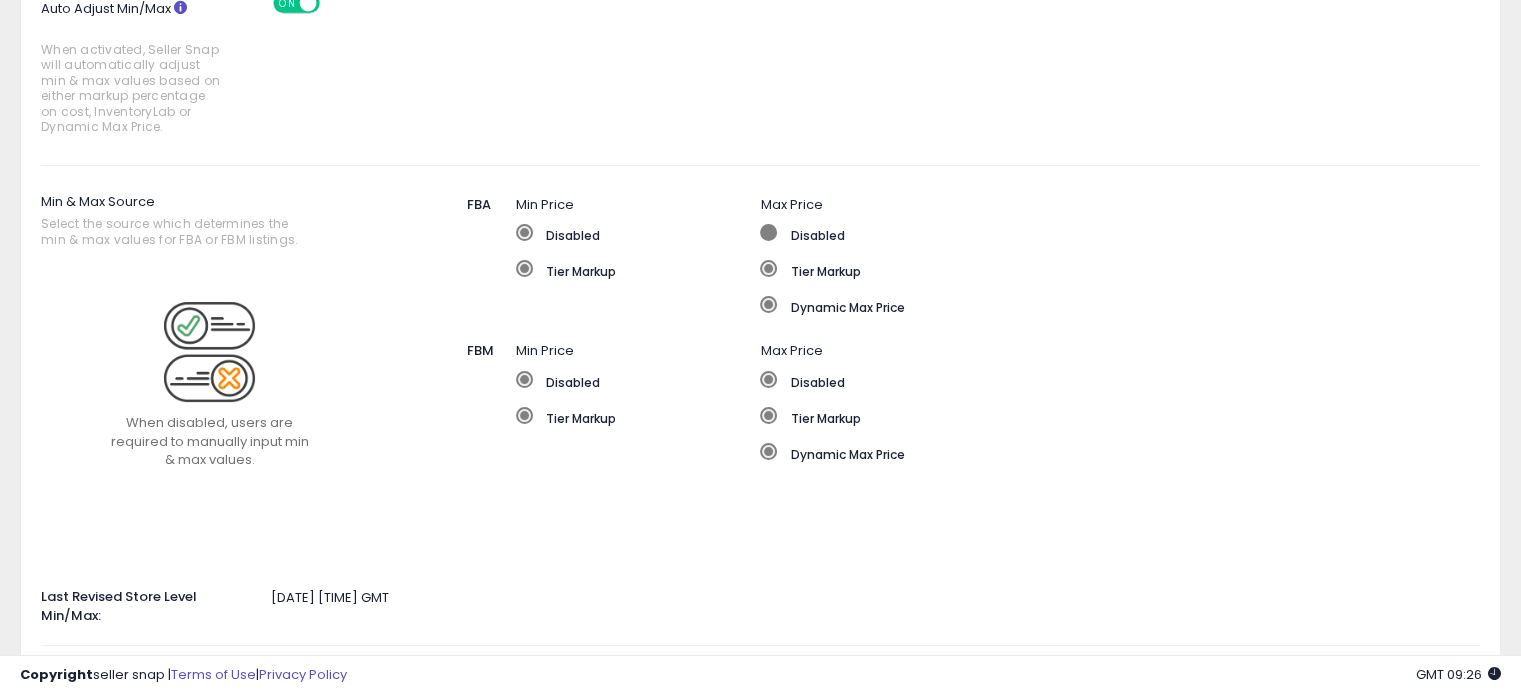 click at bounding box center (768, 232) 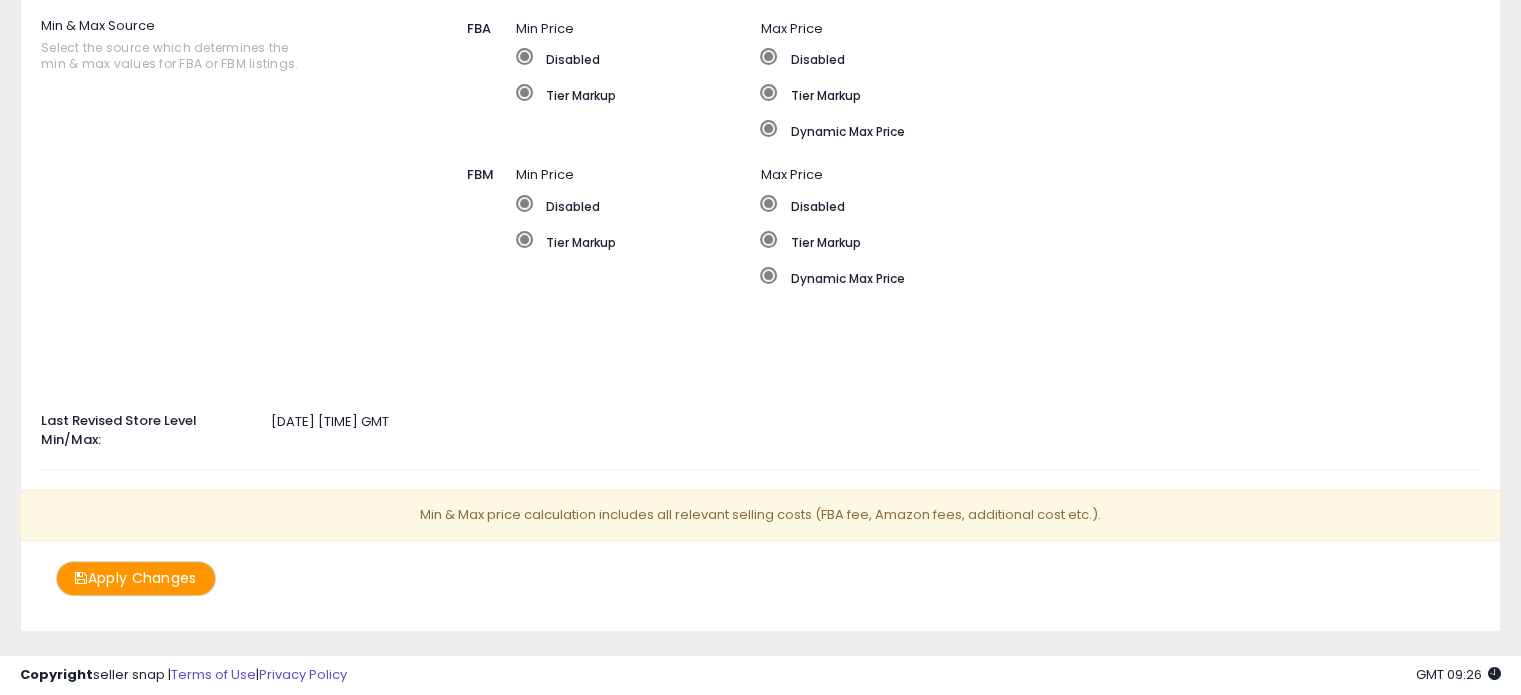 scroll, scrollTop: 450, scrollLeft: 0, axis: vertical 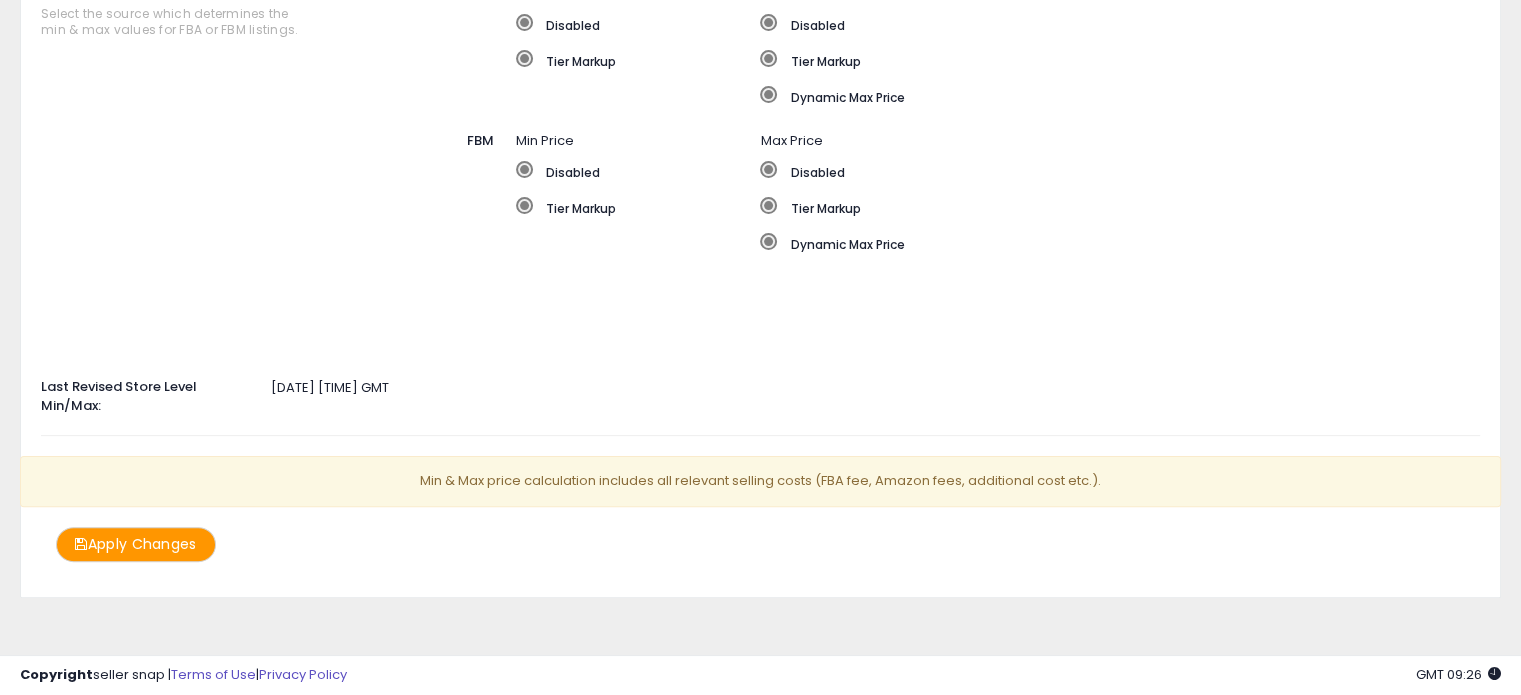 click on "Apply Changes" at bounding box center (136, 544) 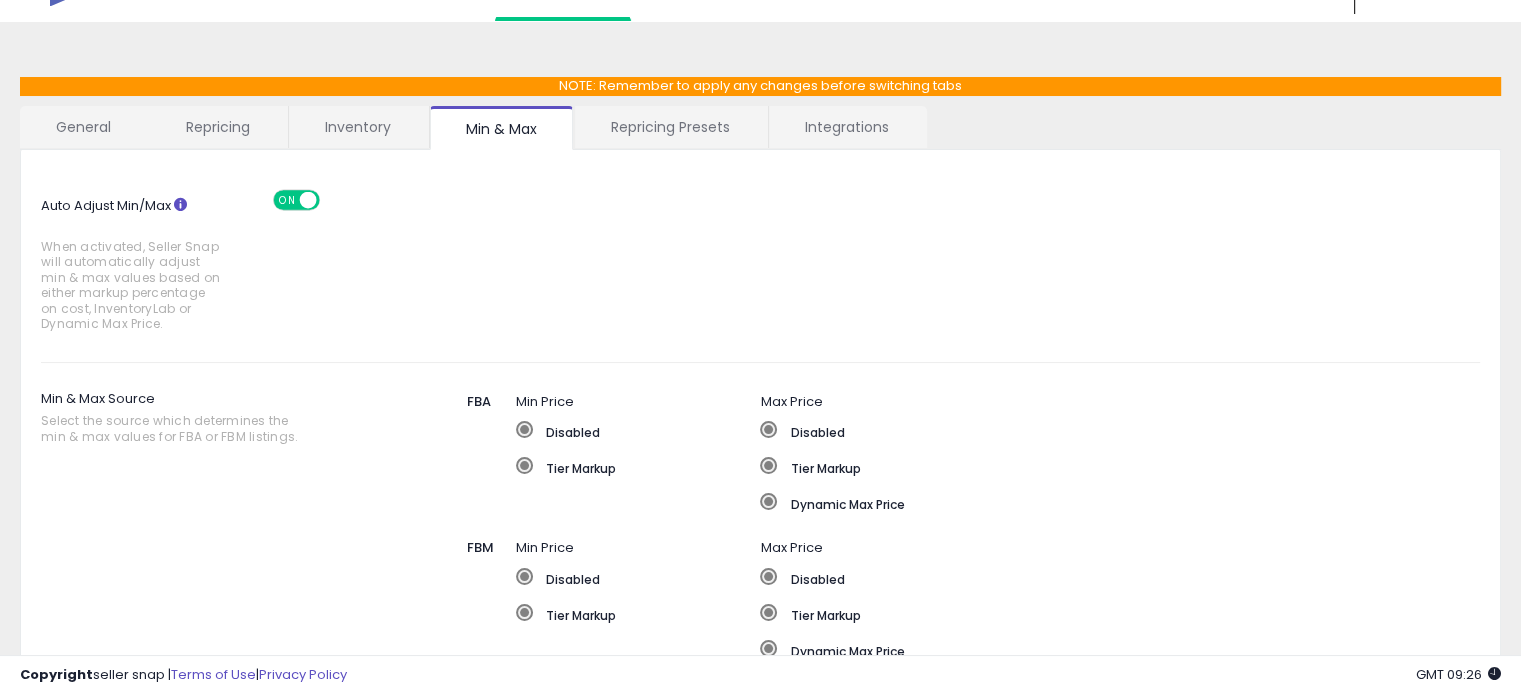 scroll, scrollTop: 0, scrollLeft: 0, axis: both 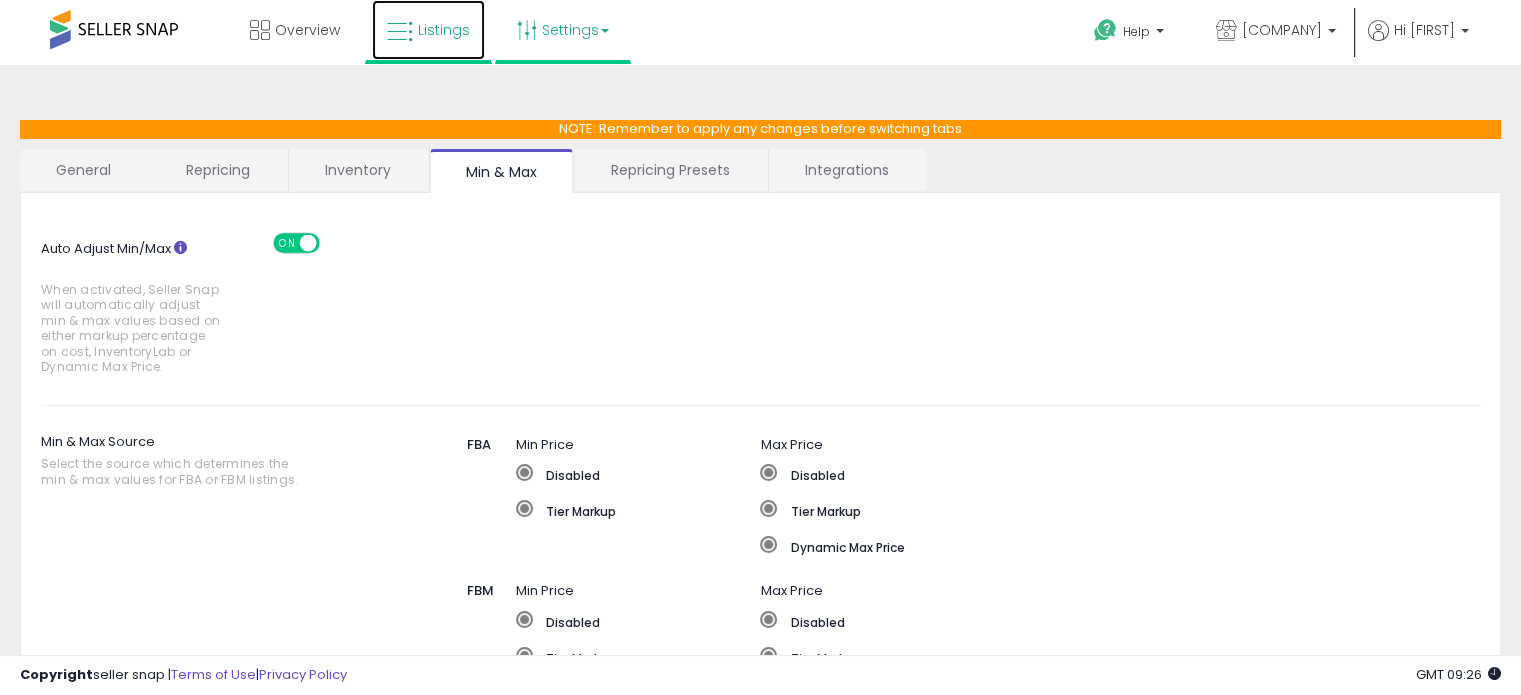 click on "Listings" at bounding box center [444, 30] 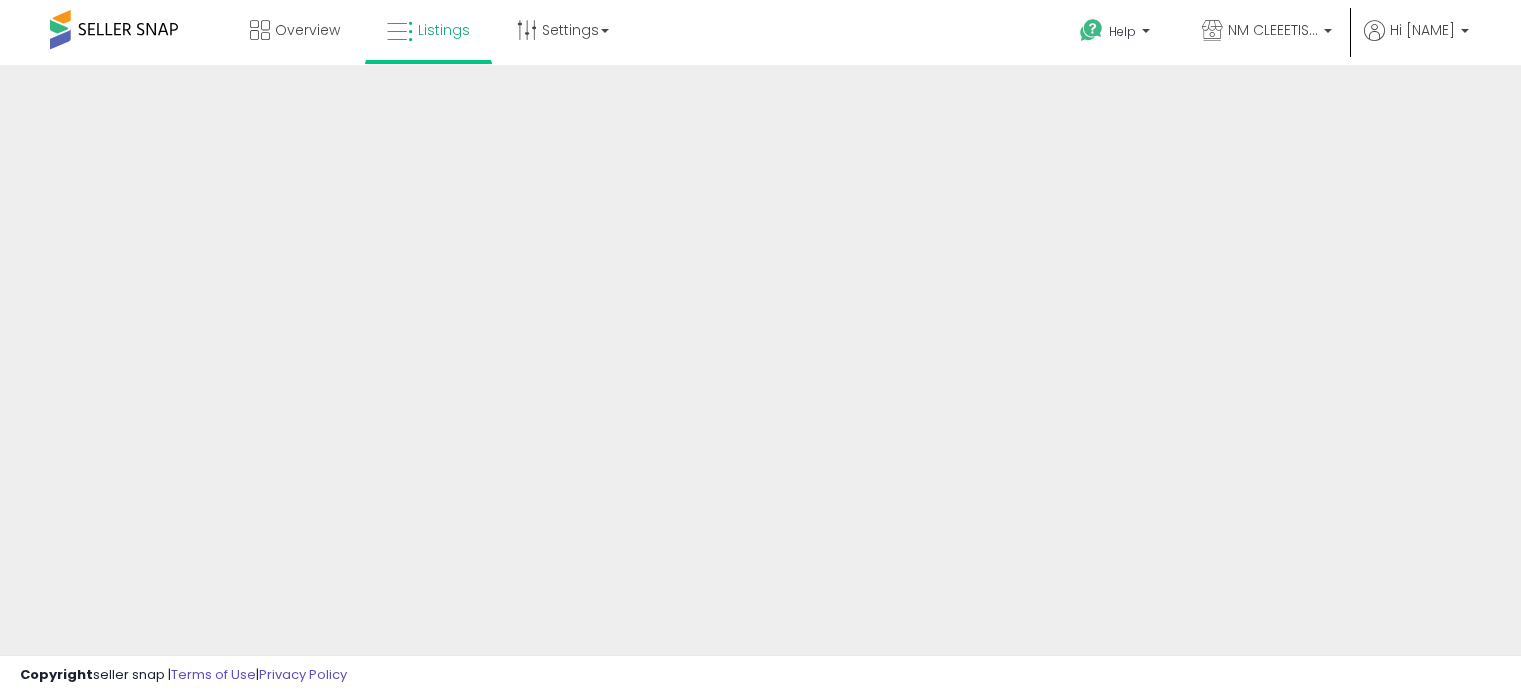 scroll, scrollTop: 0, scrollLeft: 0, axis: both 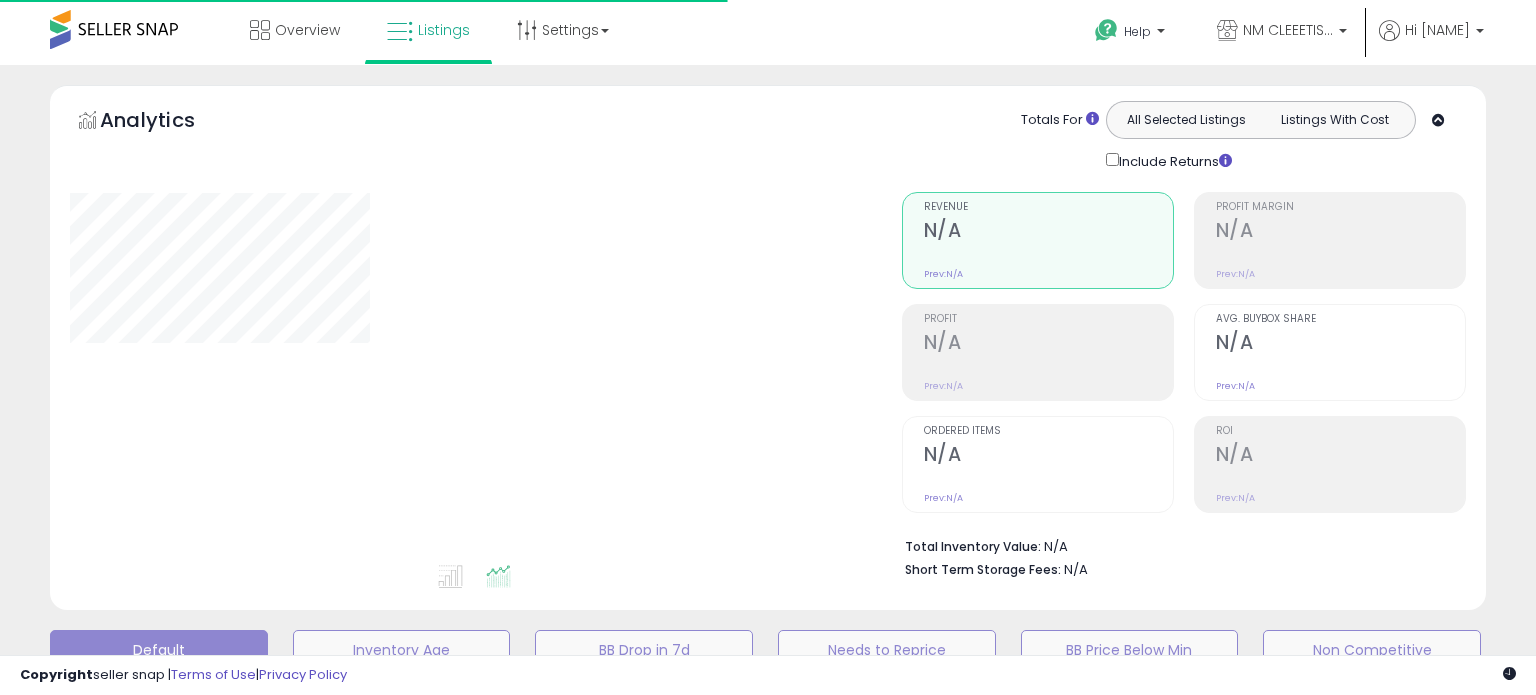 type on "**********" 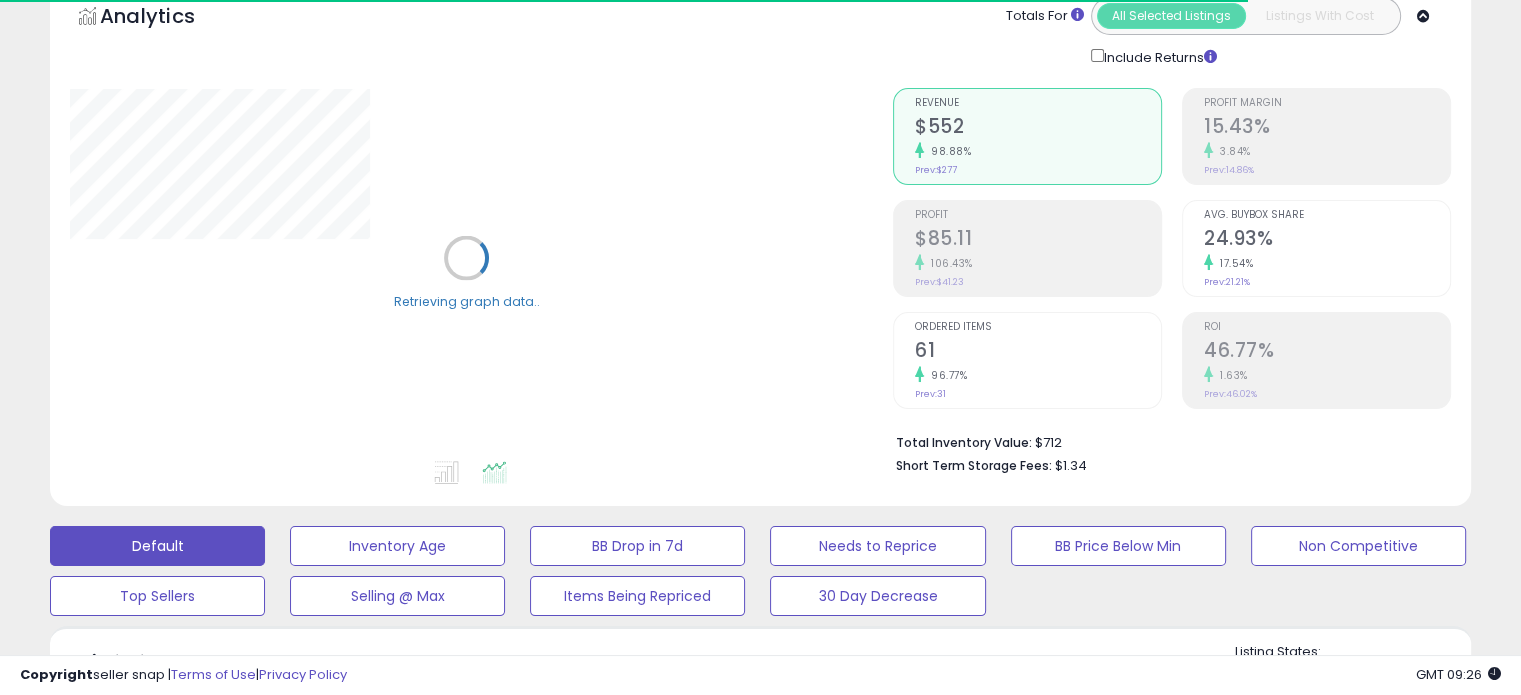 scroll, scrollTop: 0, scrollLeft: 0, axis: both 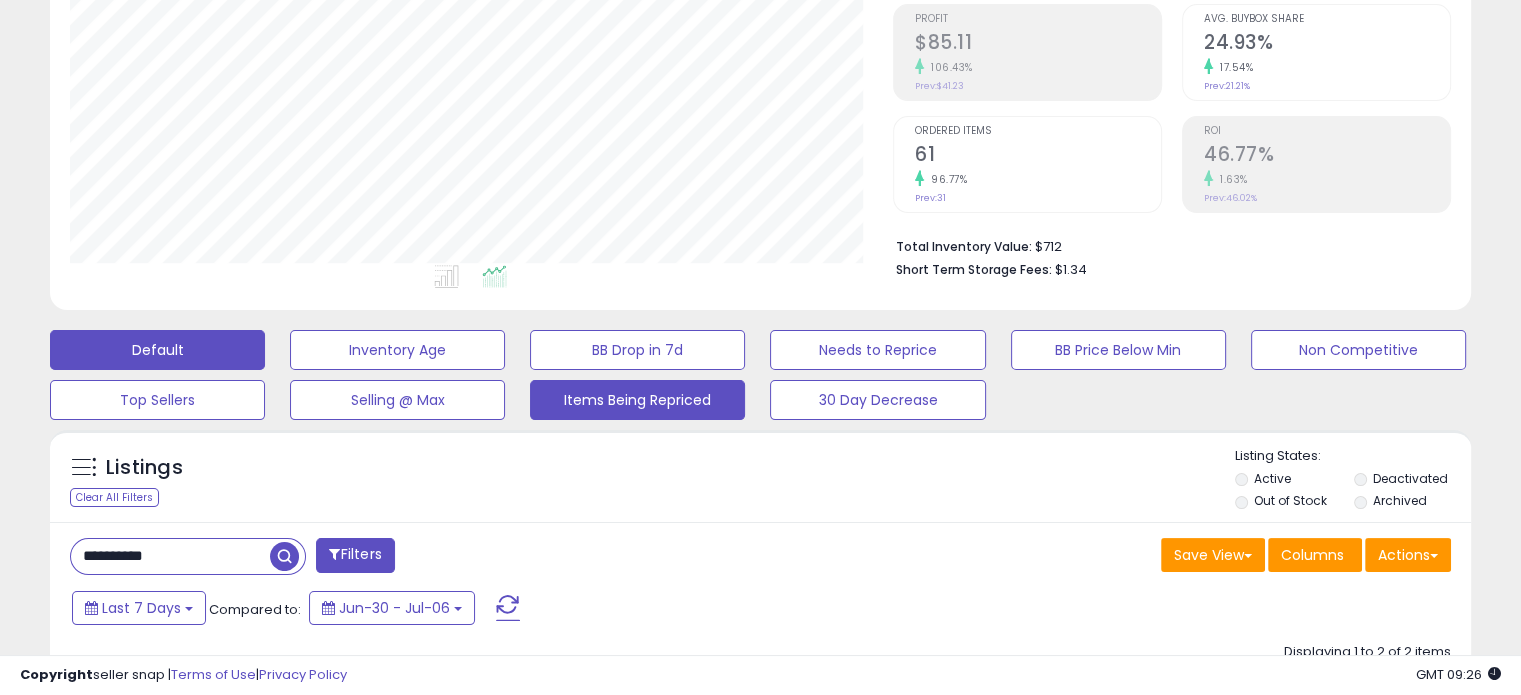click on "Items Being Repriced" at bounding box center (397, 350) 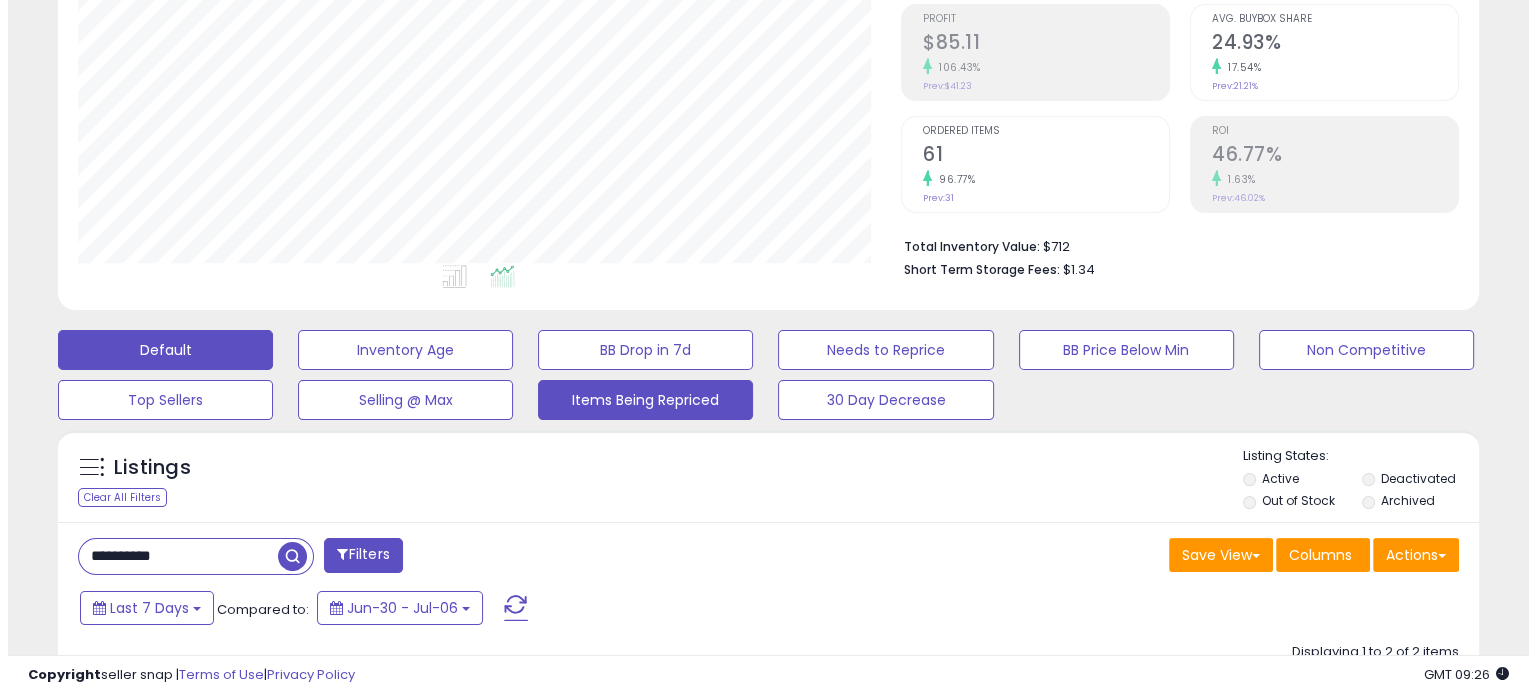 scroll, scrollTop: 999589, scrollLeft: 999168, axis: both 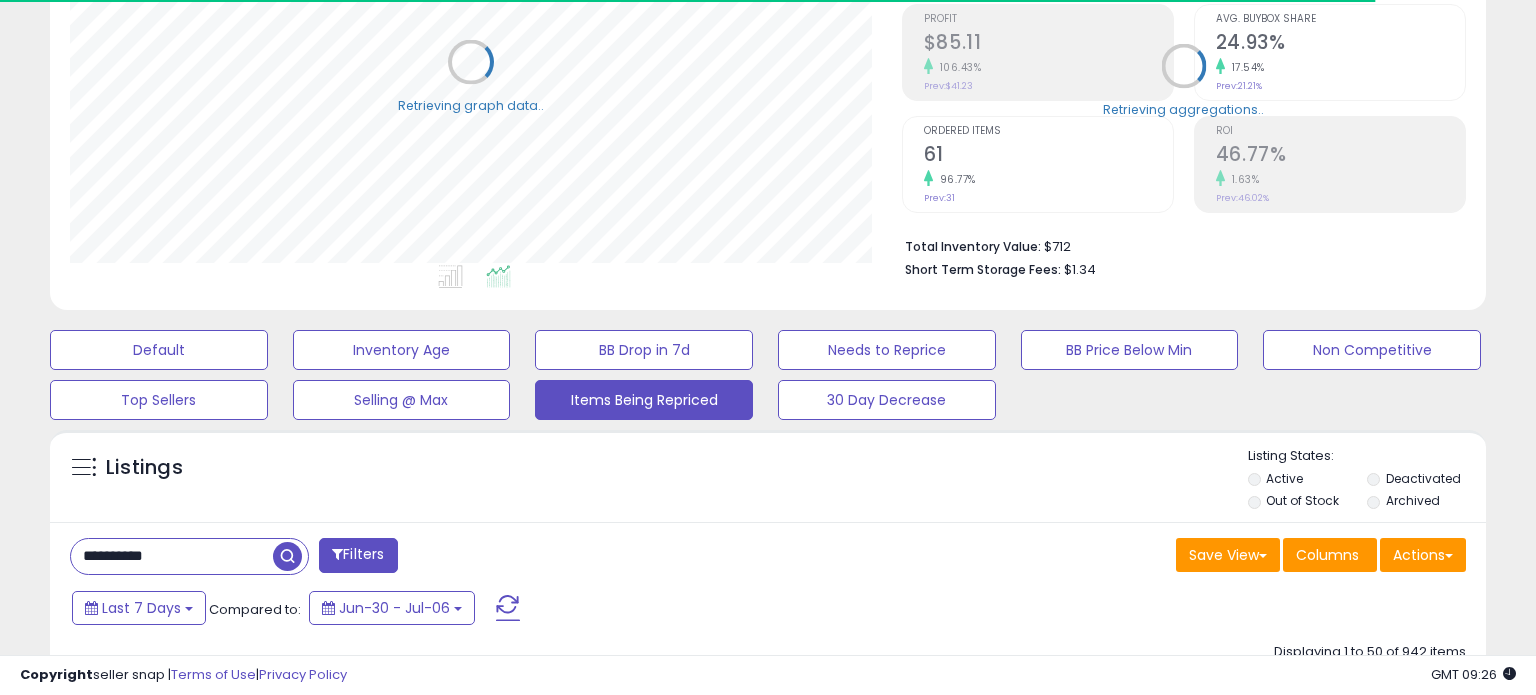 type 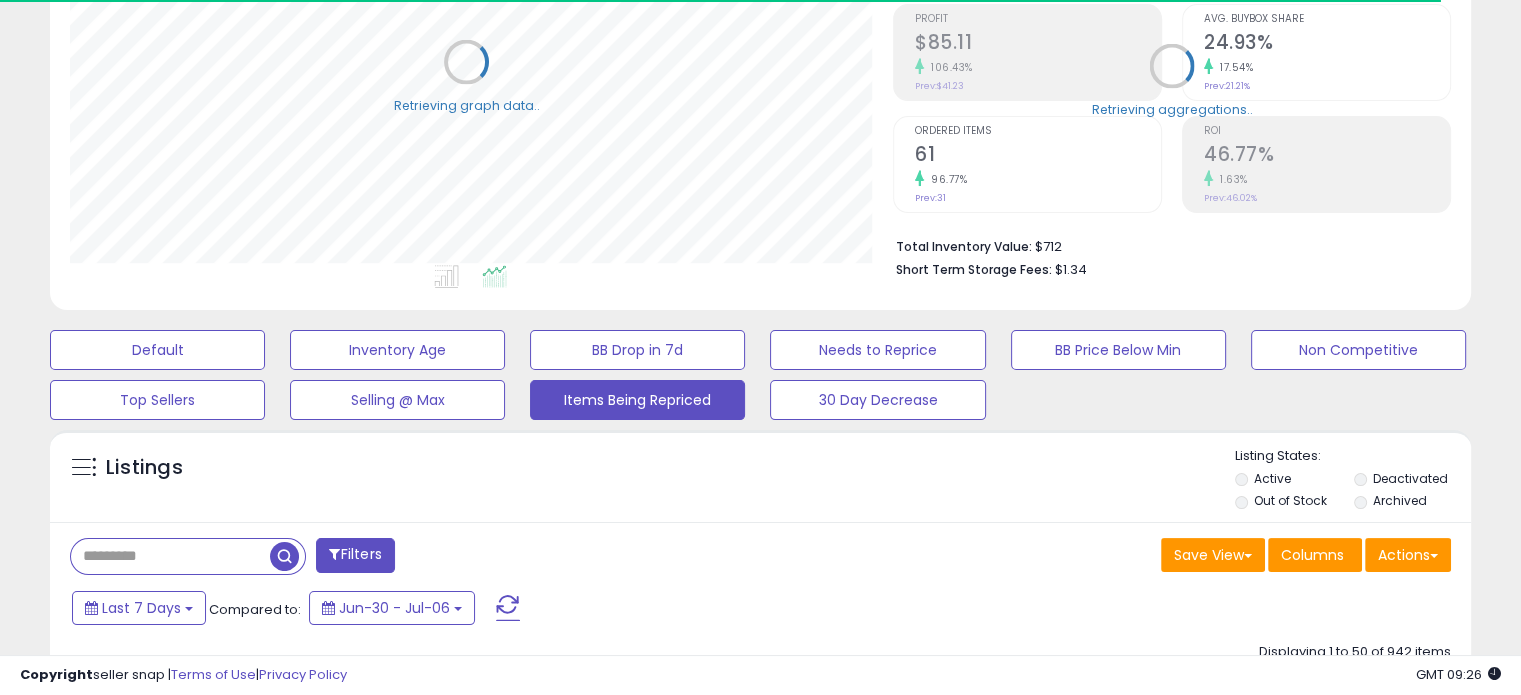 scroll, scrollTop: 409, scrollLeft: 822, axis: both 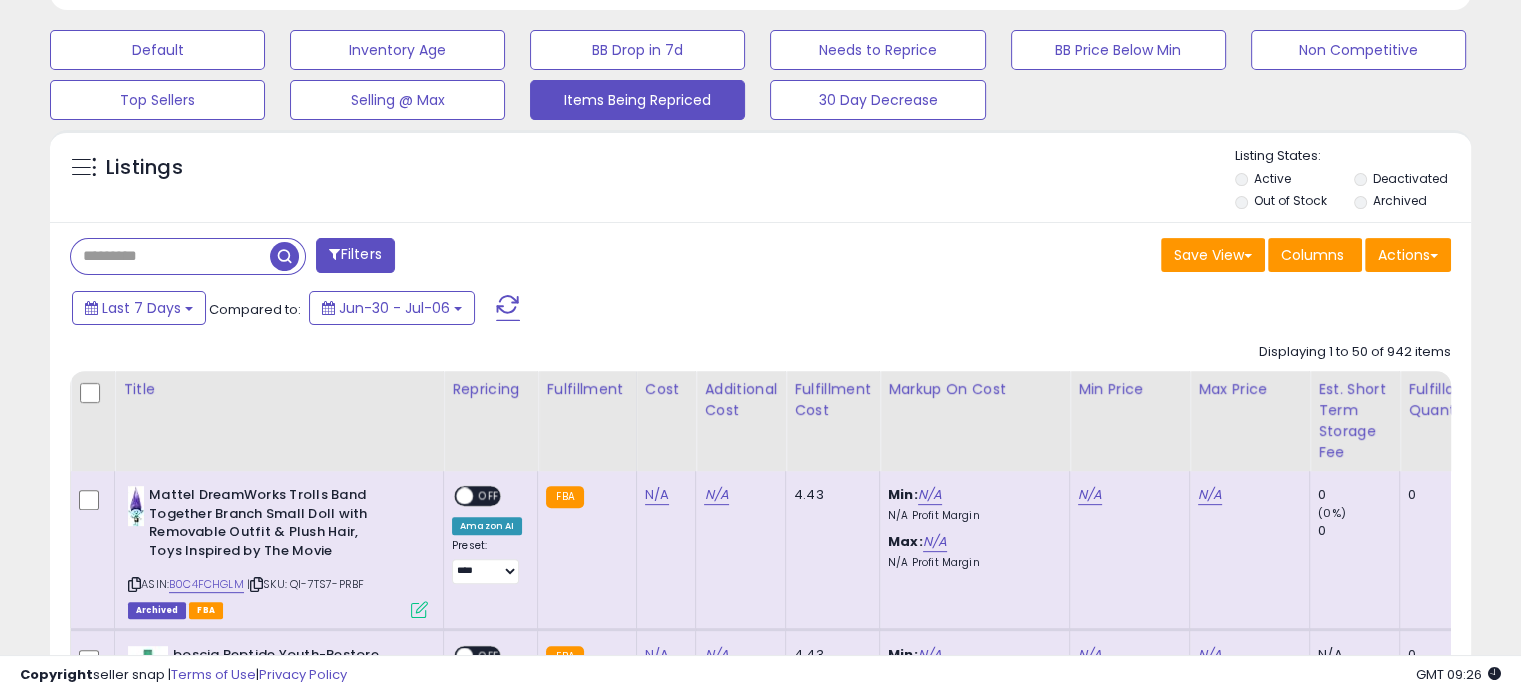click at bounding box center [170, 256] 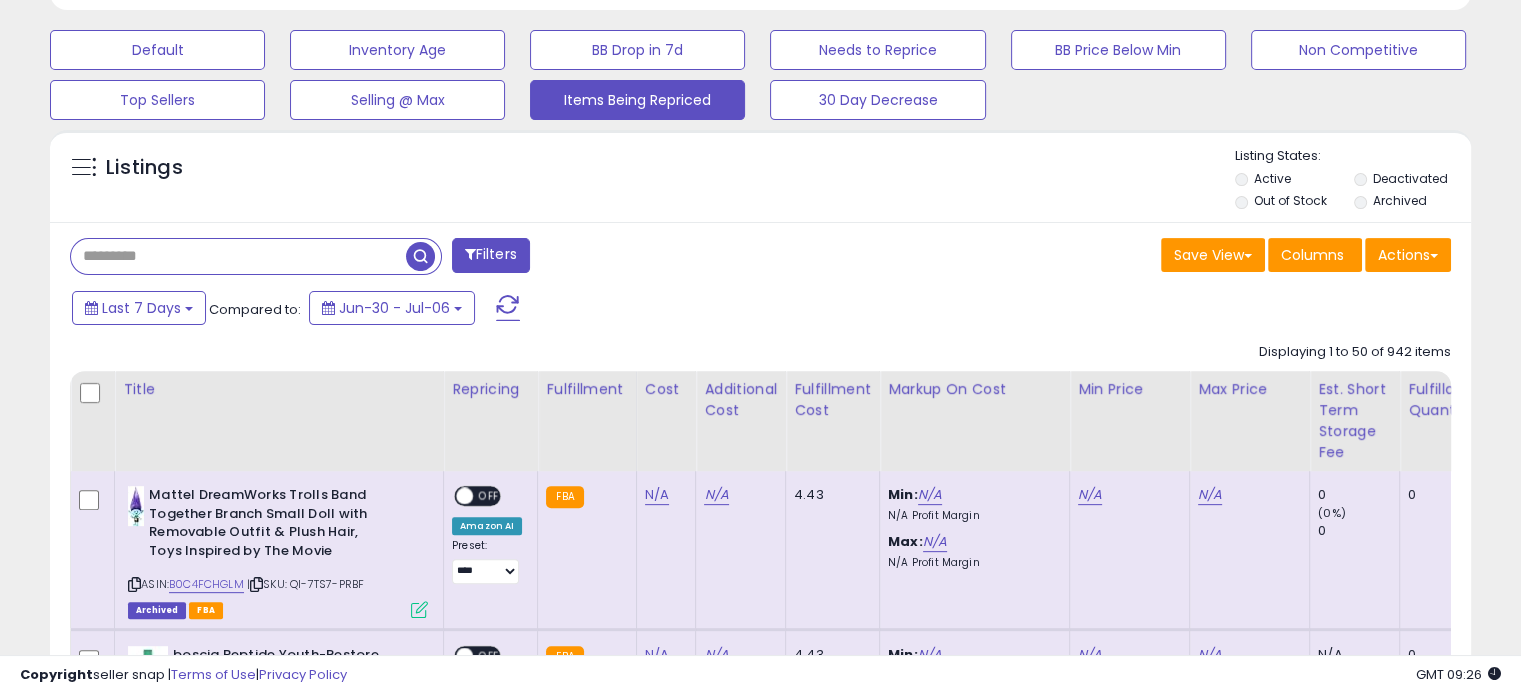 paste on "**********" 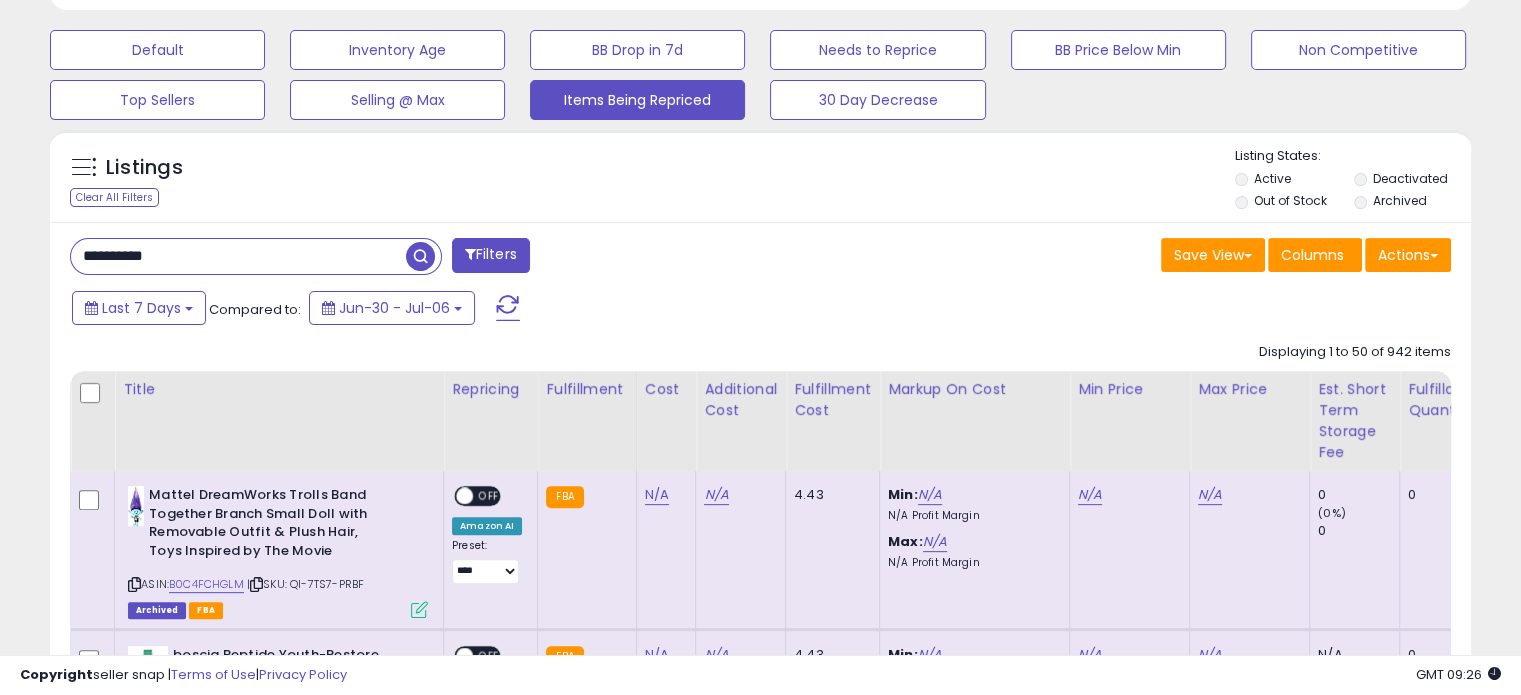 type on "**********" 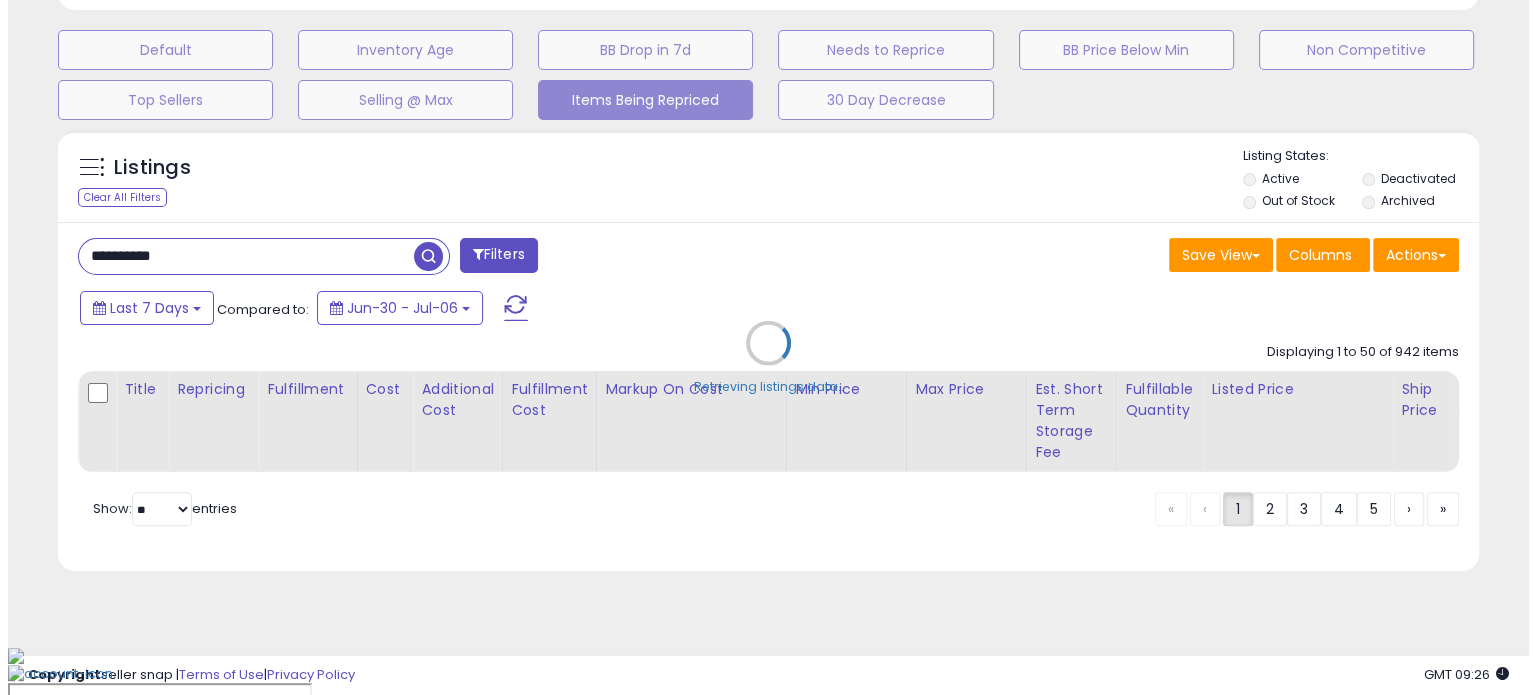 scroll, scrollTop: 564, scrollLeft: 0, axis: vertical 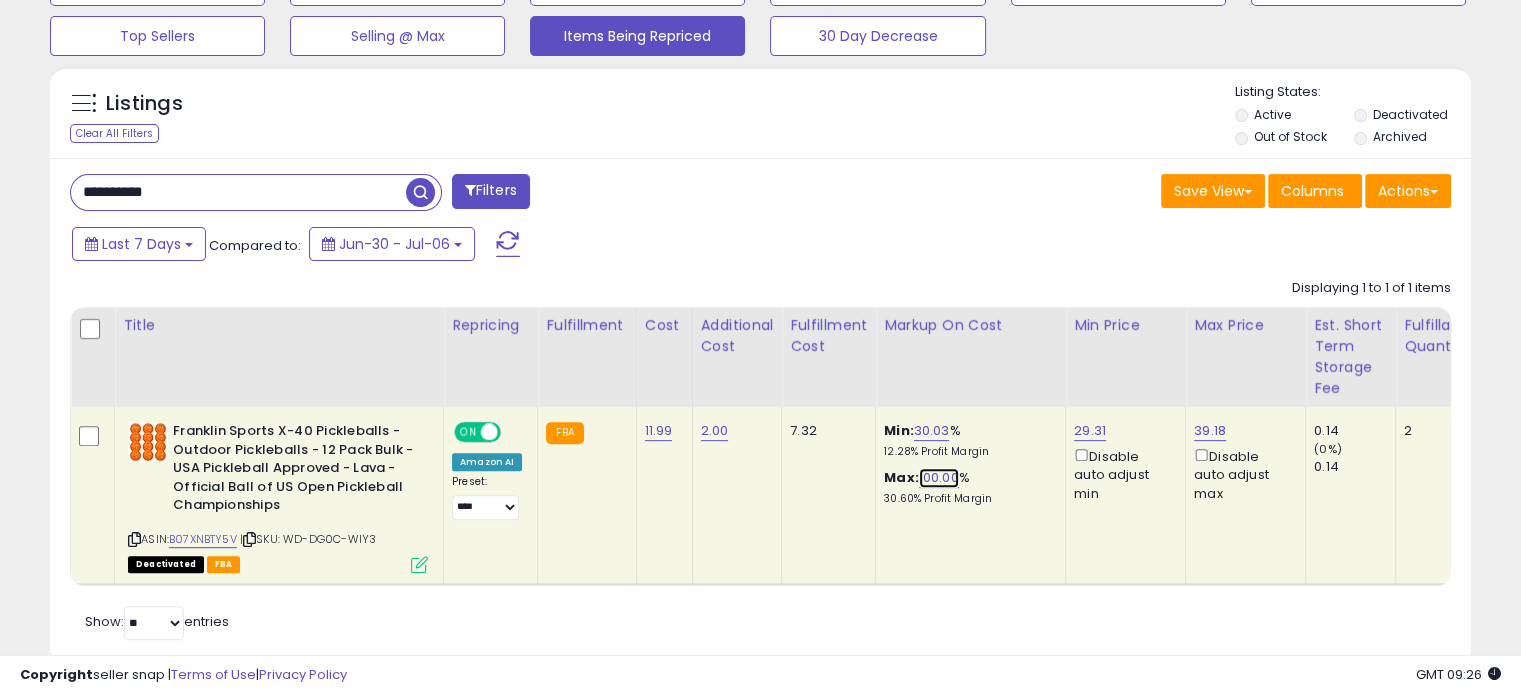 click on "100.00" at bounding box center (939, 478) 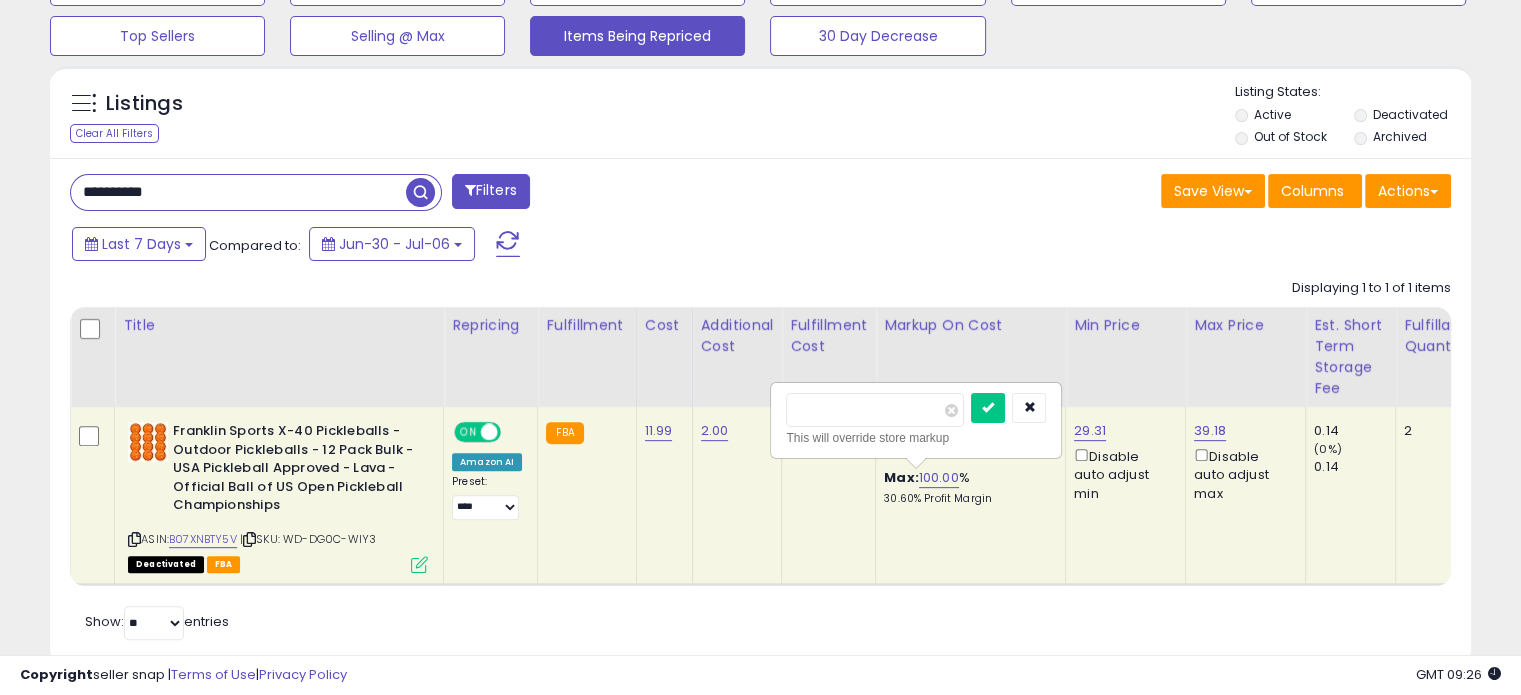 drag, startPoint x: 871, startPoint y: 400, endPoint x: 696, endPoint y: 419, distance: 176.02841 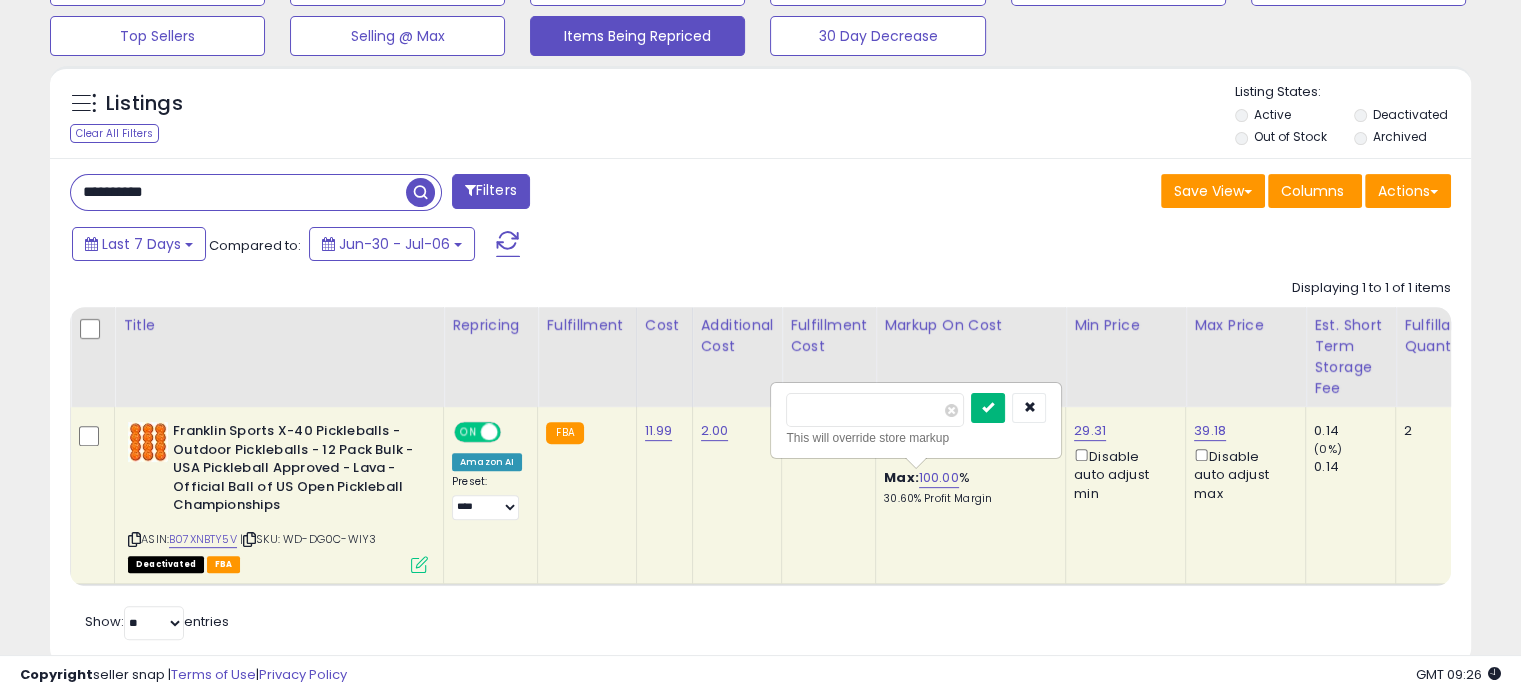 type on "**" 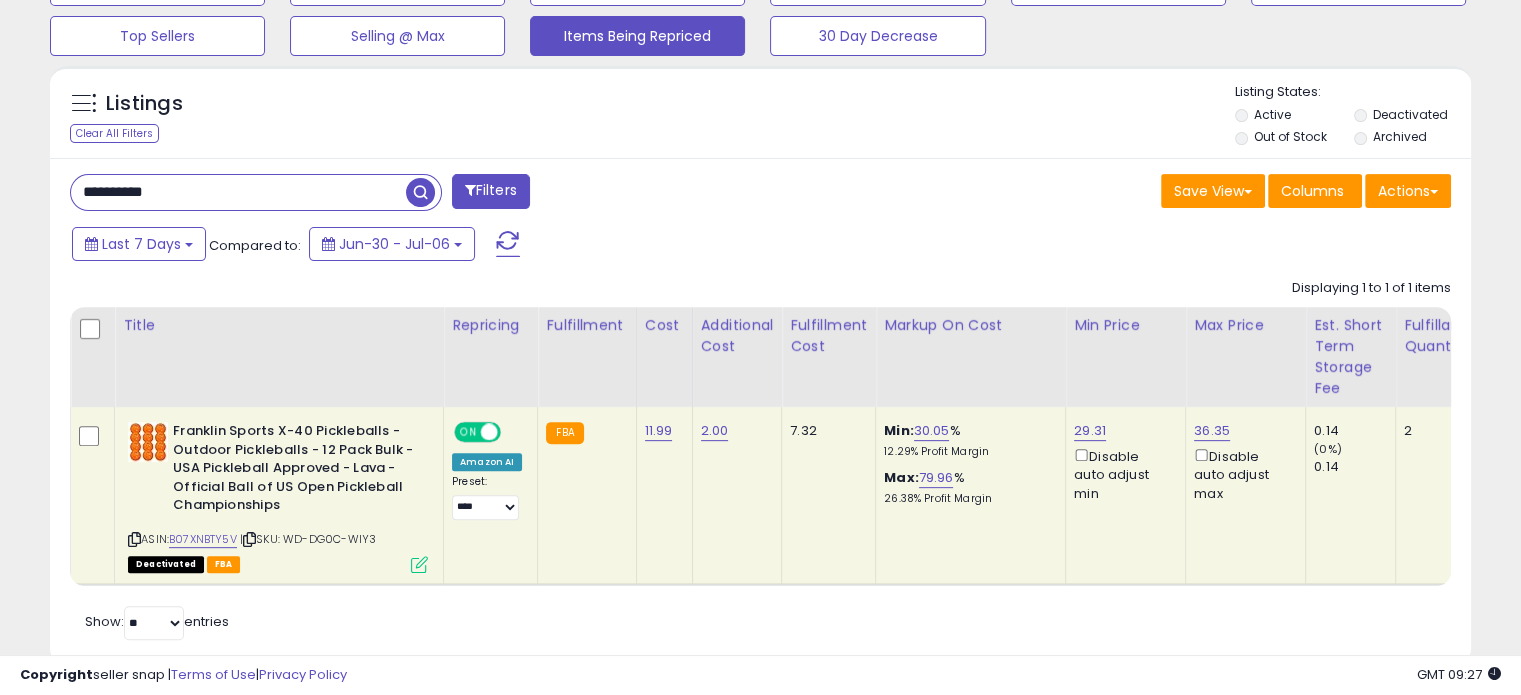 drag, startPoint x: 138, startPoint y: 184, endPoint x: 39, endPoint y: 199, distance: 100.12991 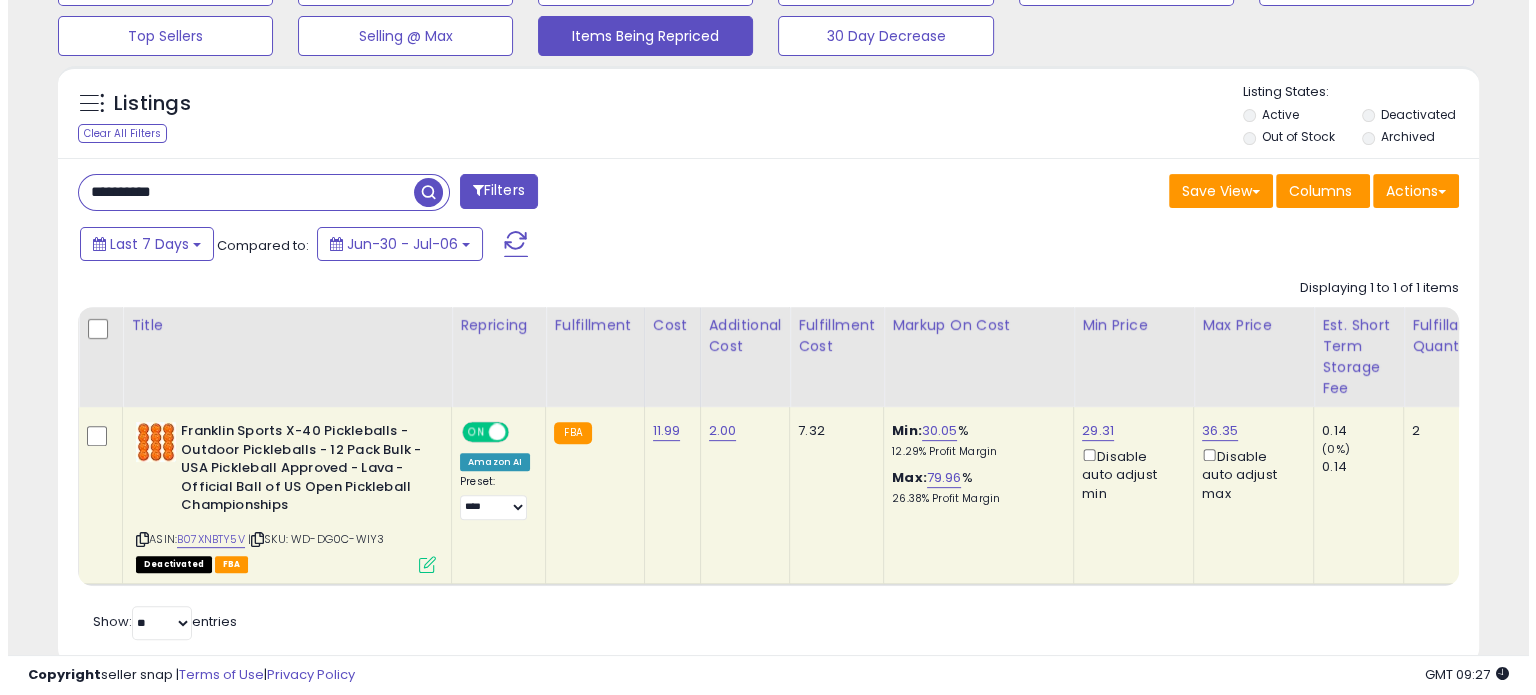 scroll, scrollTop: 544, scrollLeft: 0, axis: vertical 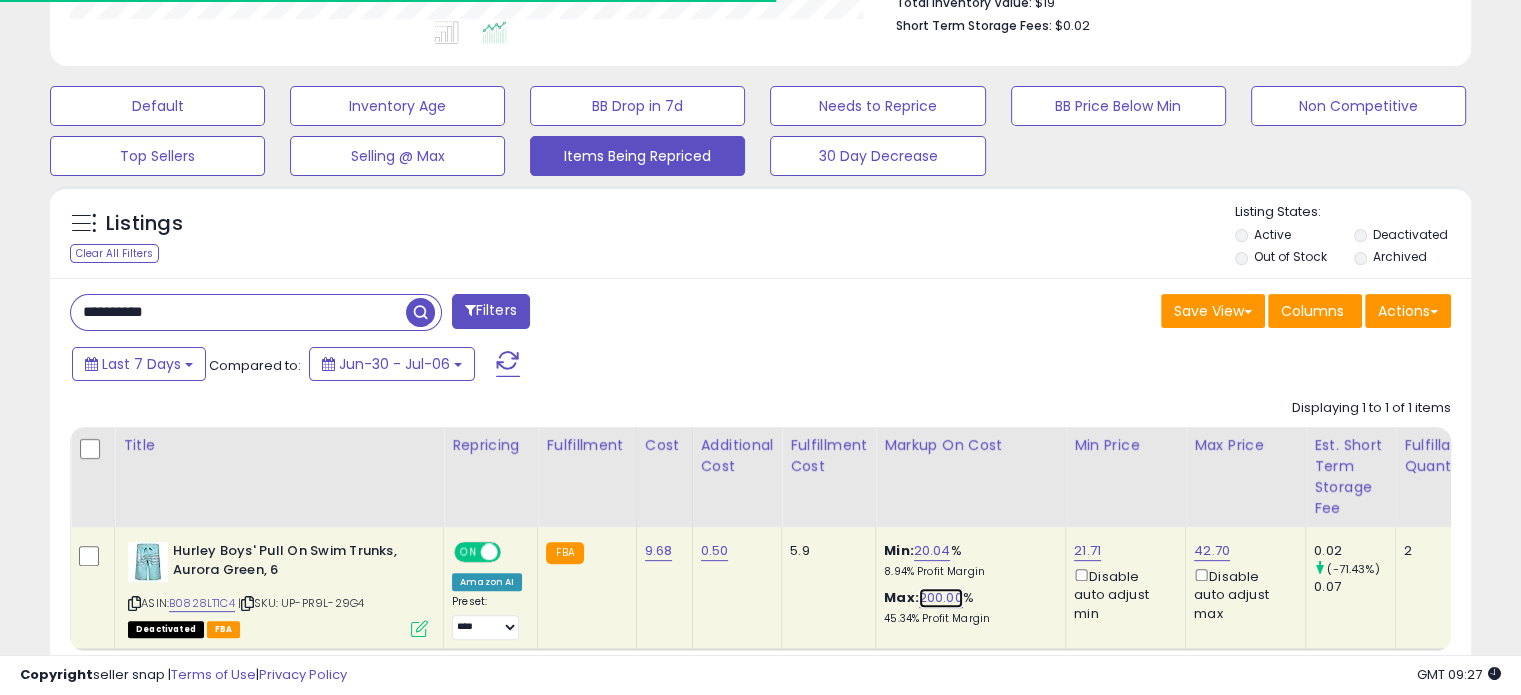 click on "200.00" at bounding box center (941, 598) 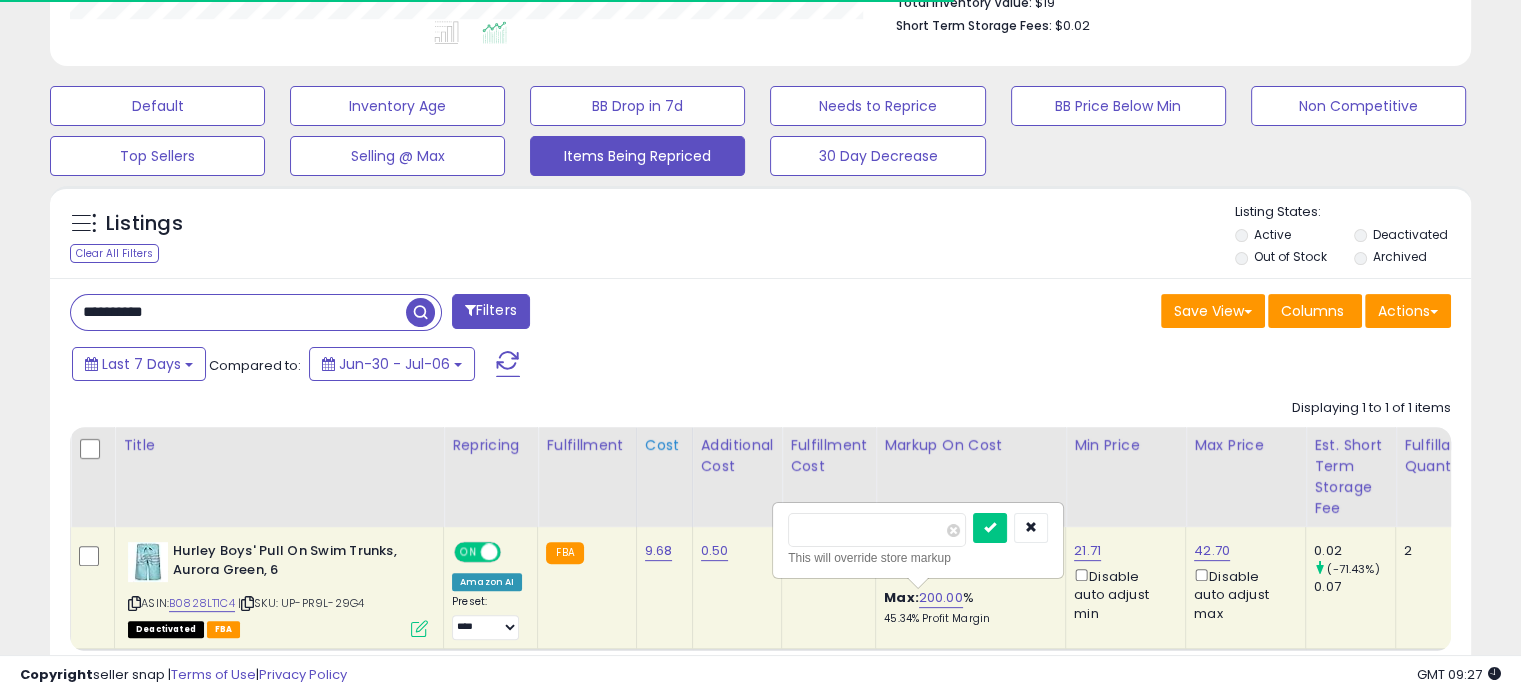 drag, startPoint x: 854, startPoint y: 525, endPoint x: 671, endPoint y: 522, distance: 183.02458 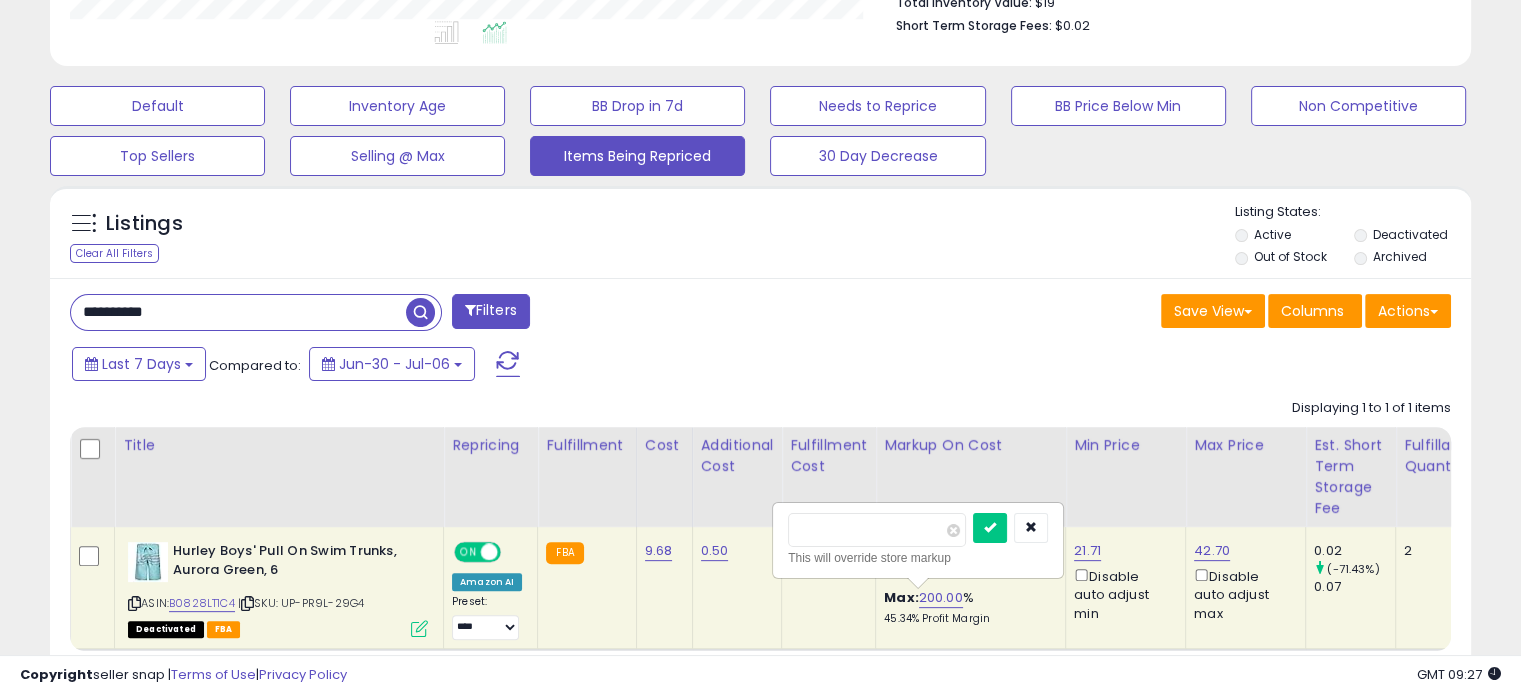 scroll, scrollTop: 999589, scrollLeft: 999176, axis: both 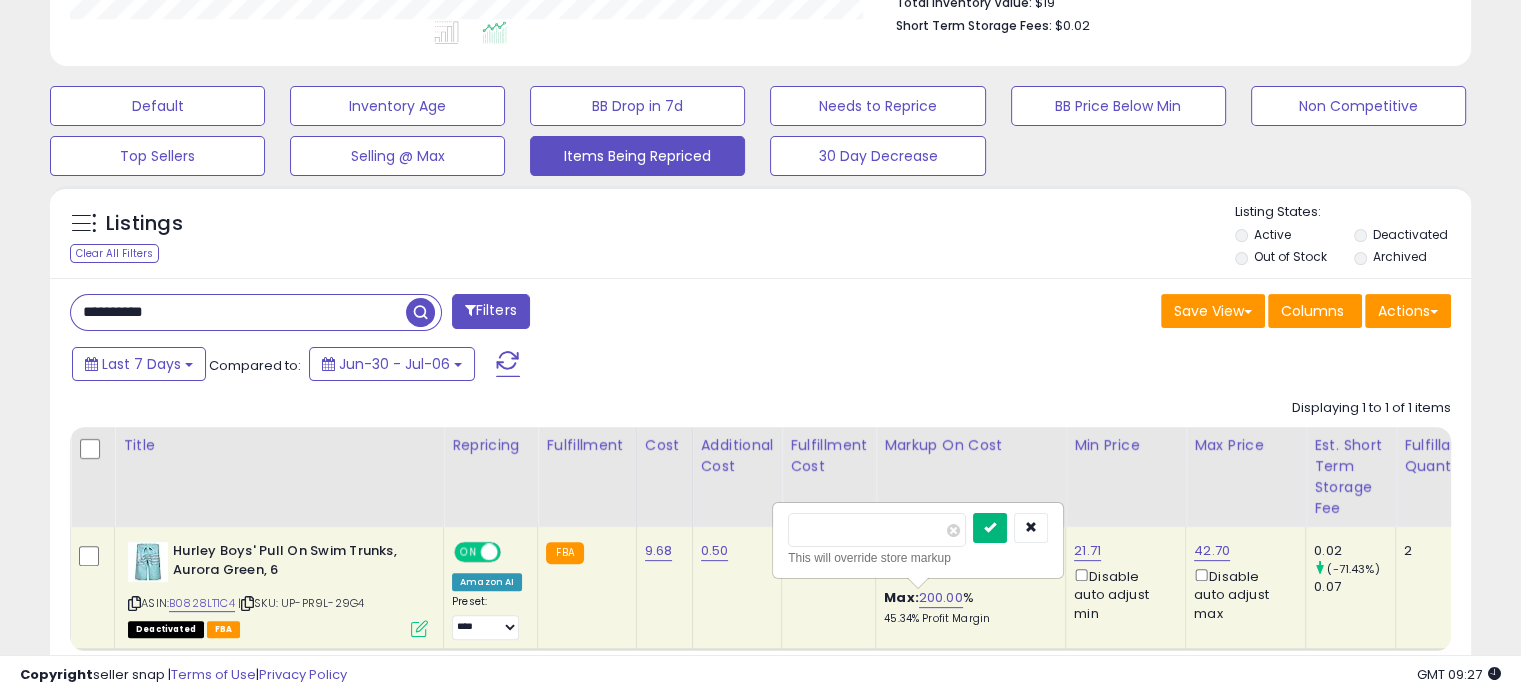 type on "***" 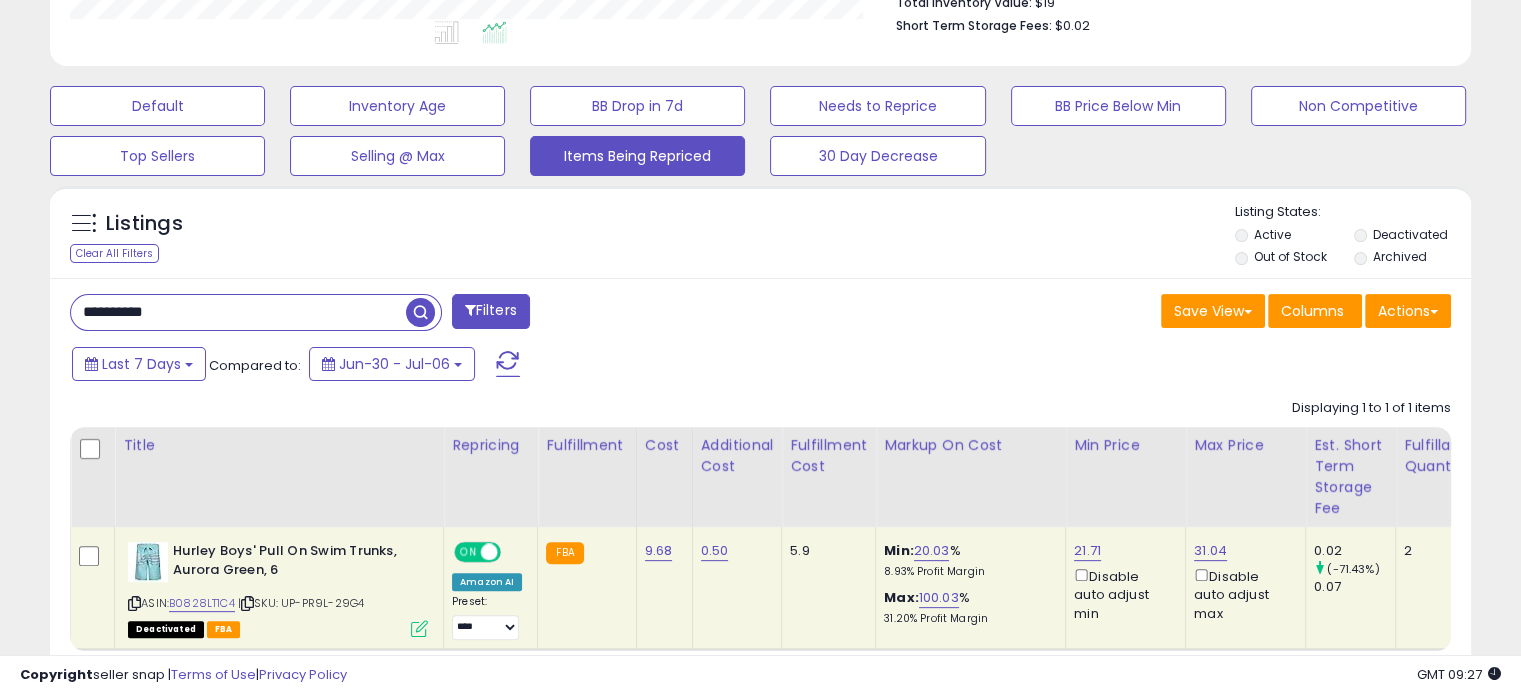 drag, startPoint x: 252, startPoint y: 304, endPoint x: 0, endPoint y: 294, distance: 252.19833 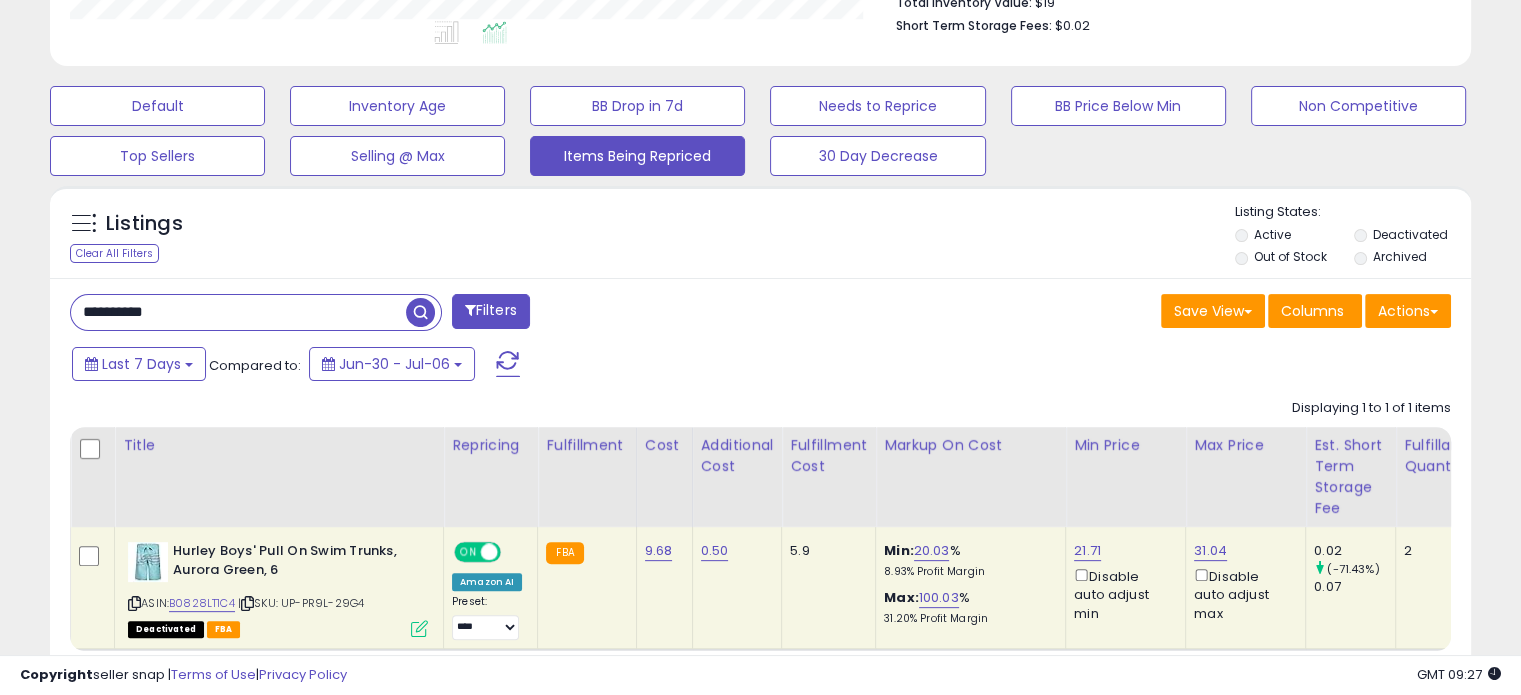 paste 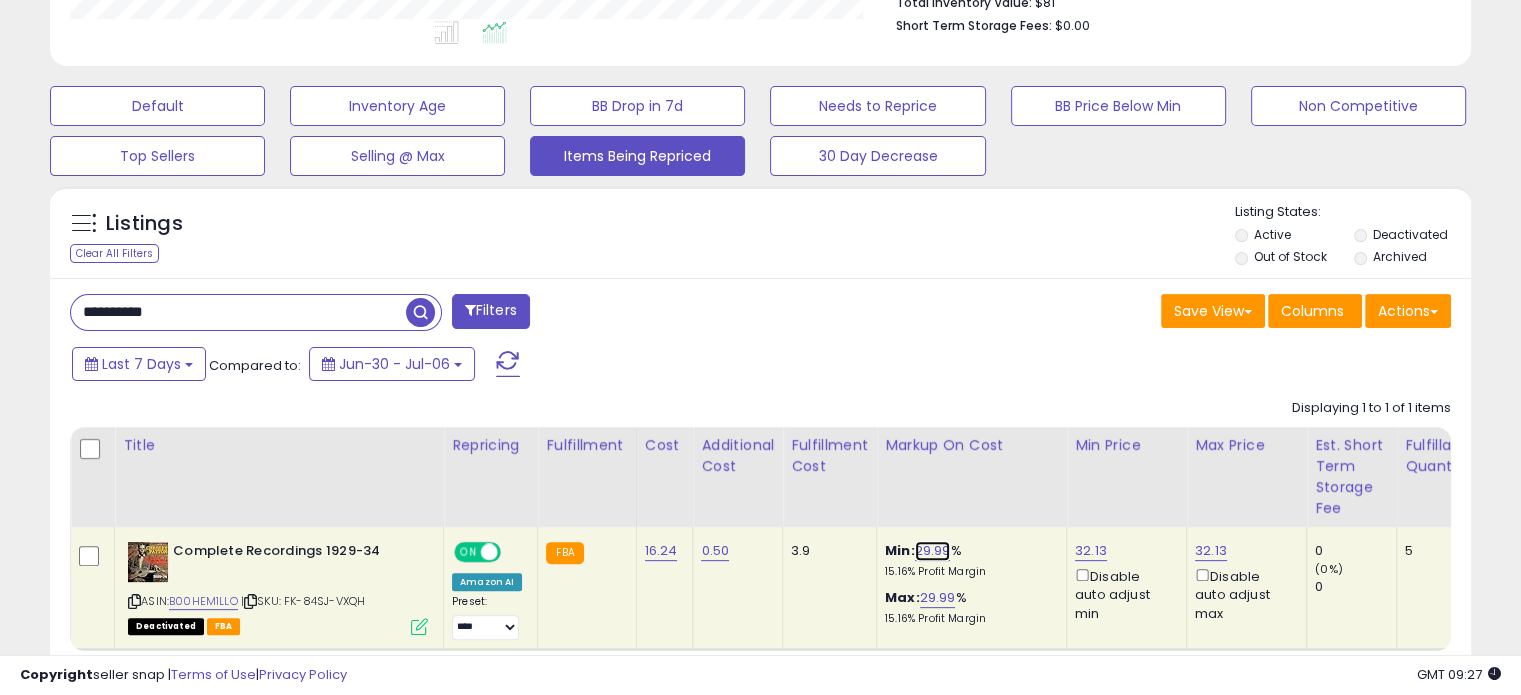 click on "29.99" at bounding box center [933, 551] 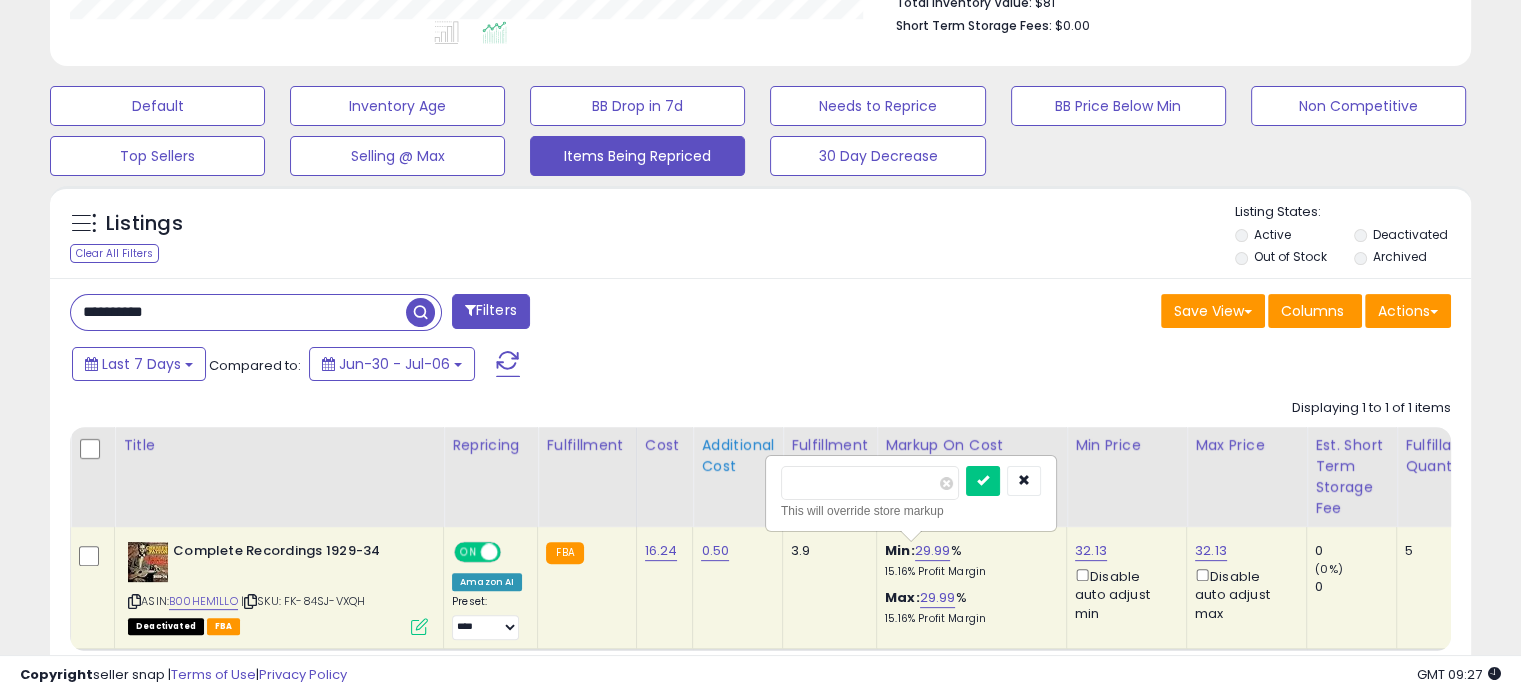 drag, startPoint x: 864, startPoint y: 480, endPoint x: 699, endPoint y: 489, distance: 165.24527 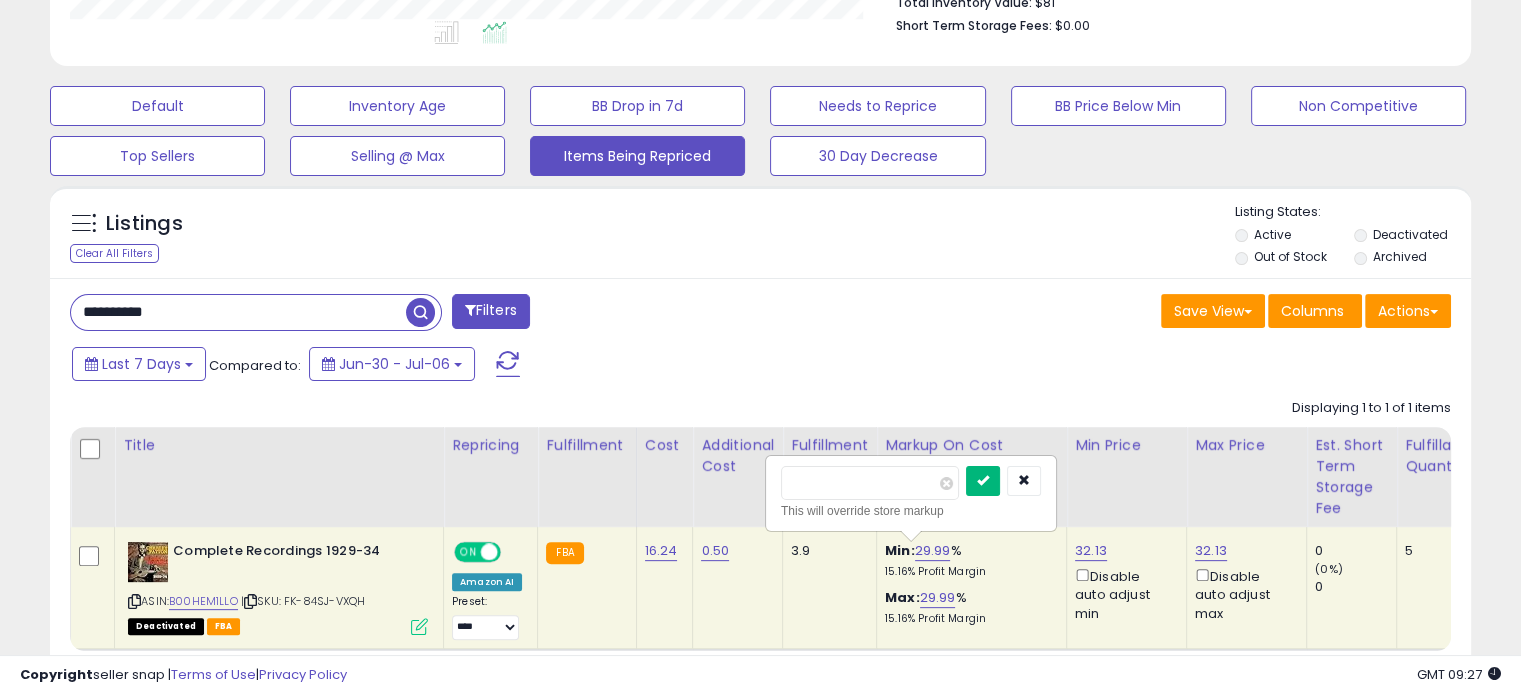 type on "**" 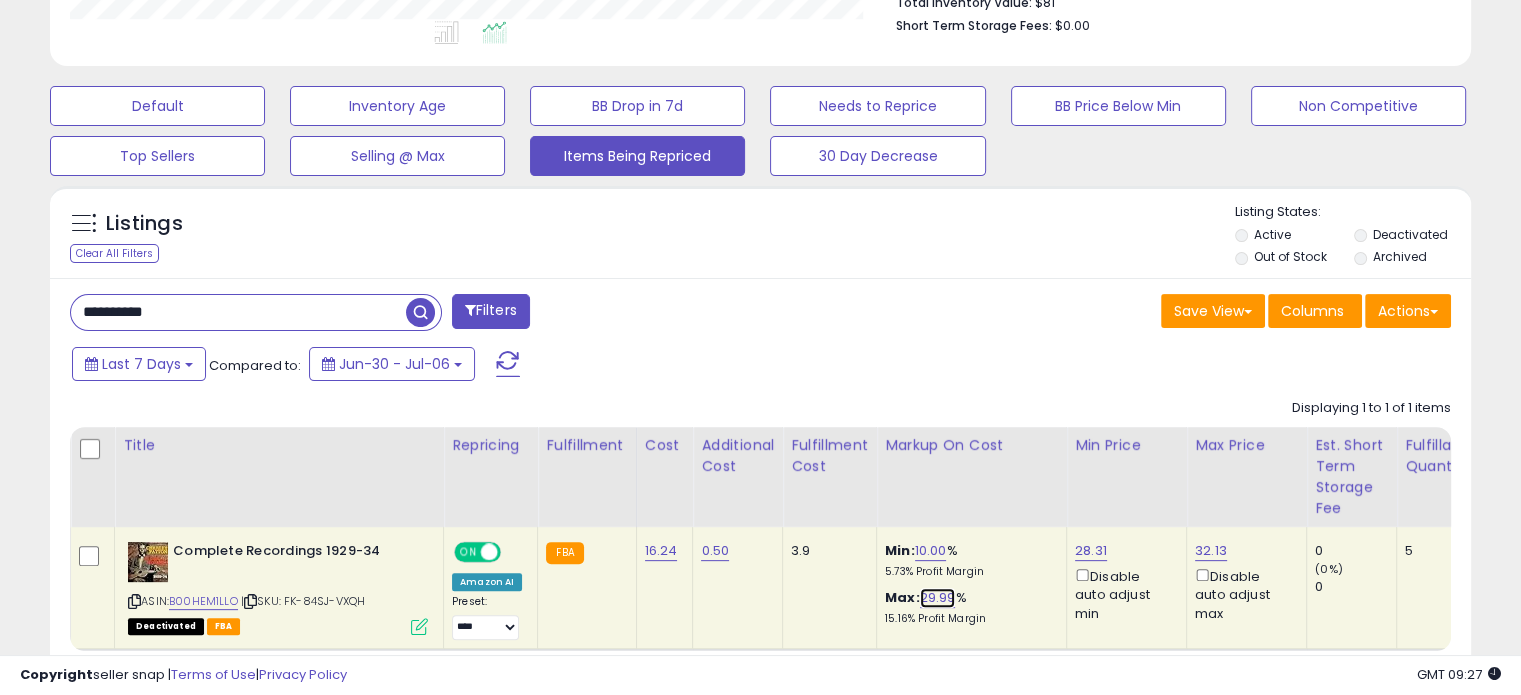 click on "29.99" at bounding box center (938, 598) 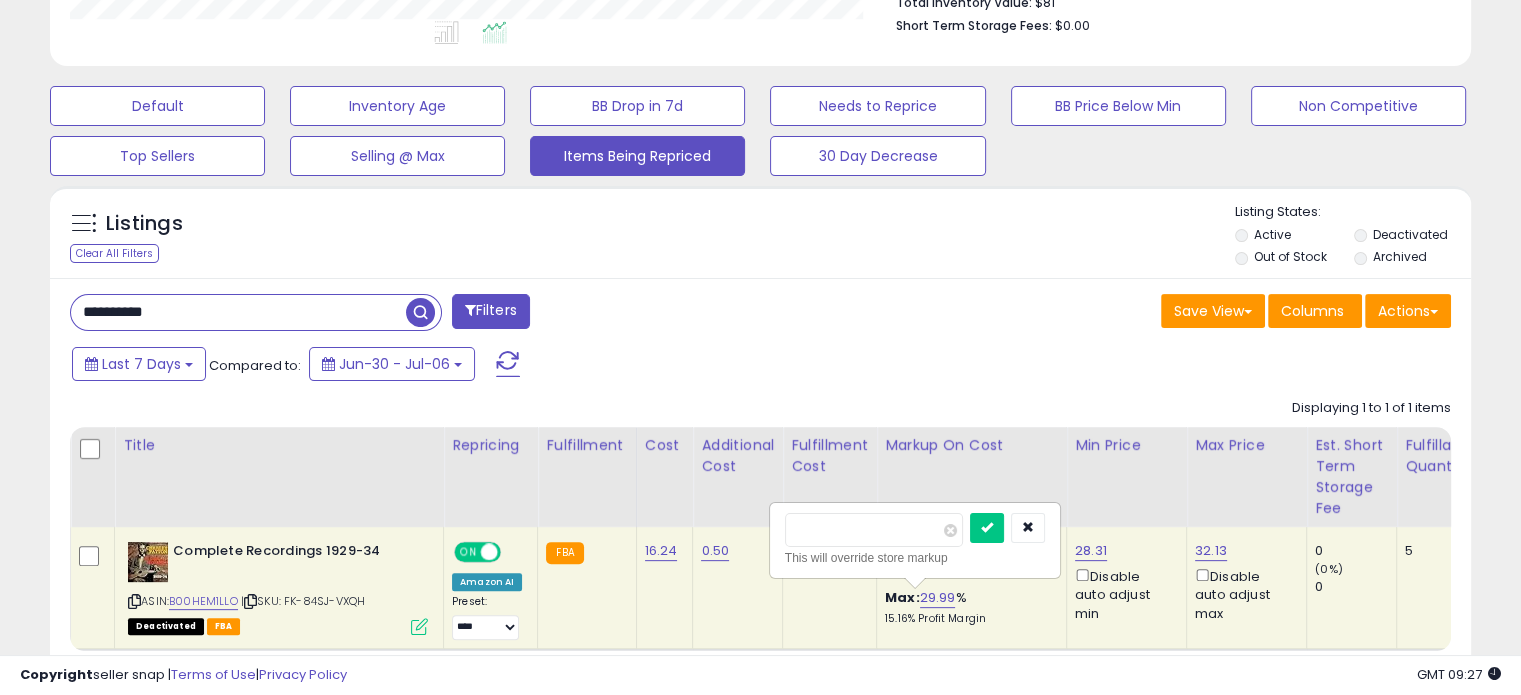 drag, startPoint x: 856, startPoint y: 524, endPoint x: 710, endPoint y: 529, distance: 146.08559 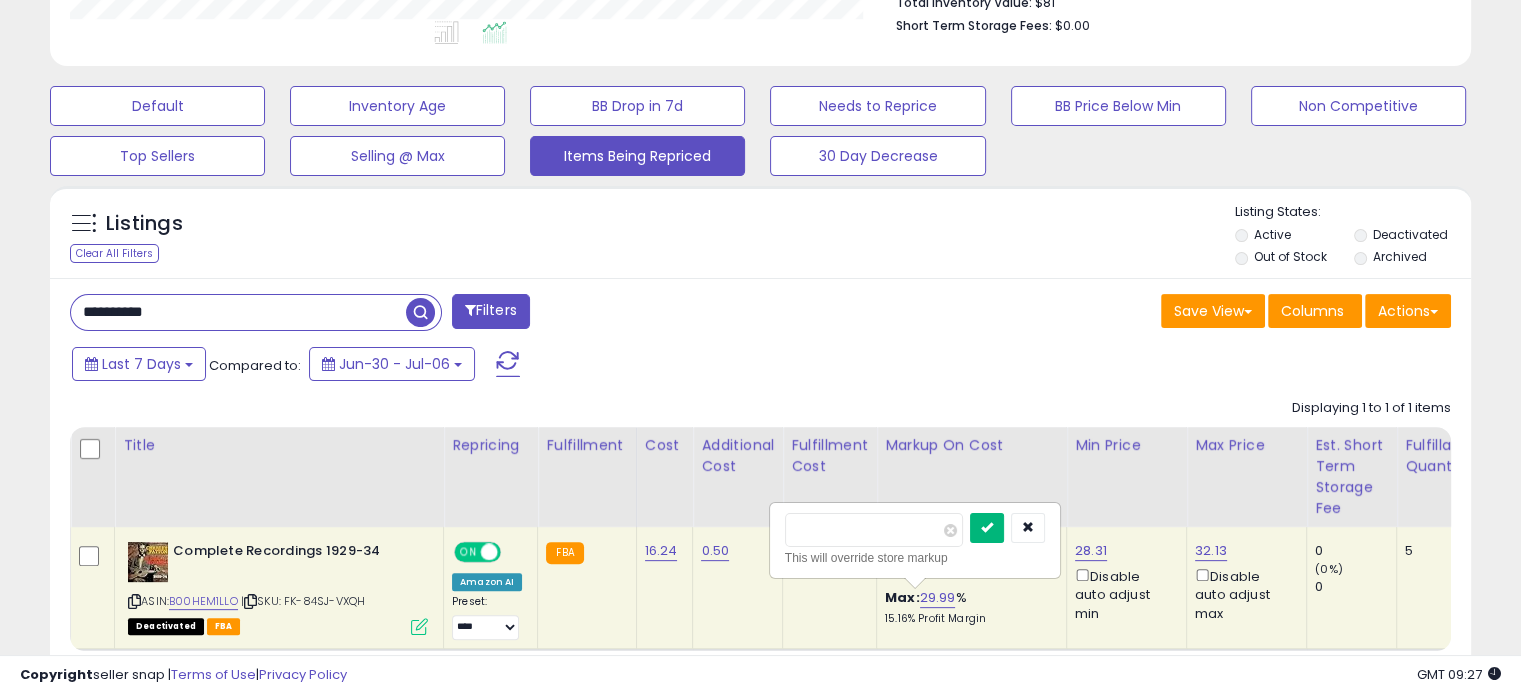 type on "**" 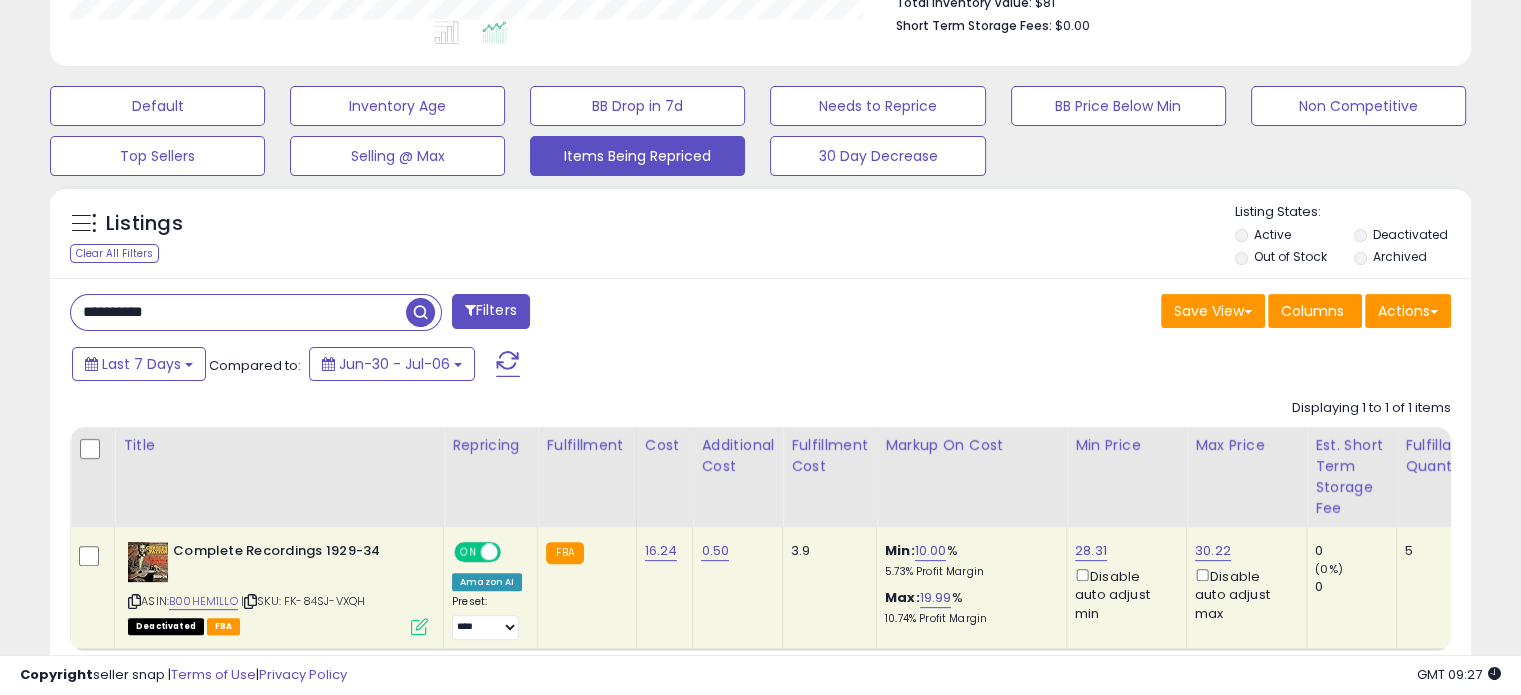 drag, startPoint x: 228, startPoint y: 307, endPoint x: 38, endPoint y: 319, distance: 190.37857 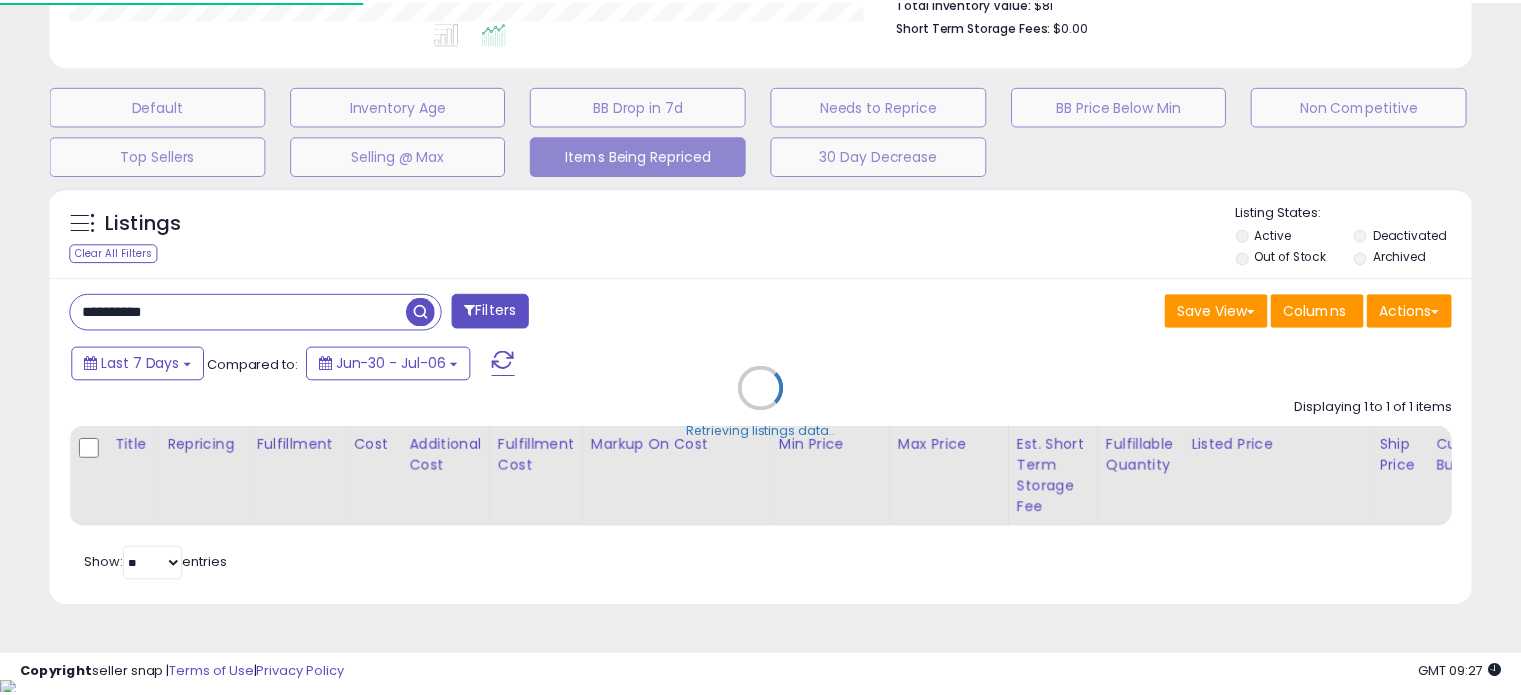 scroll, scrollTop: 409, scrollLeft: 822, axis: both 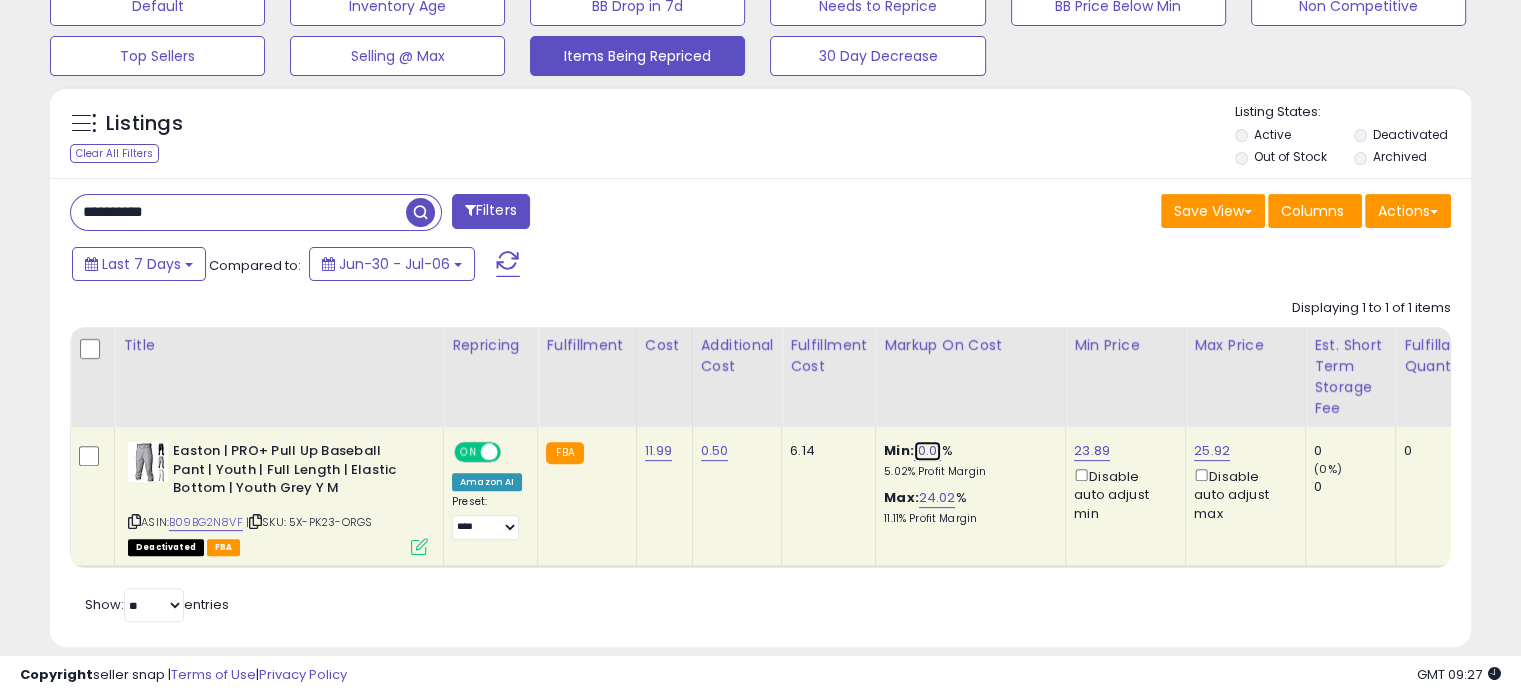 click on "10.01" at bounding box center (928, 451) 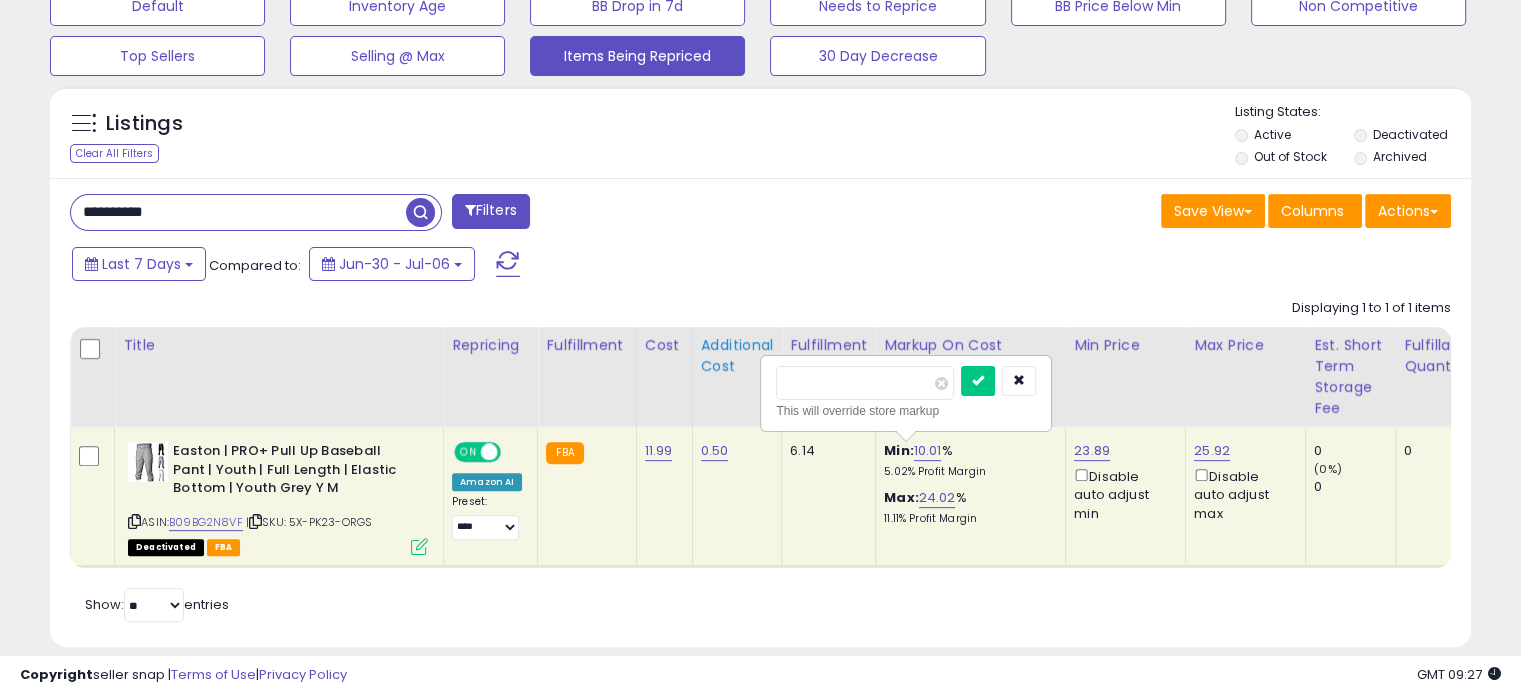 drag, startPoint x: 830, startPoint y: 382, endPoint x: 708, endPoint y: 370, distance: 122.588745 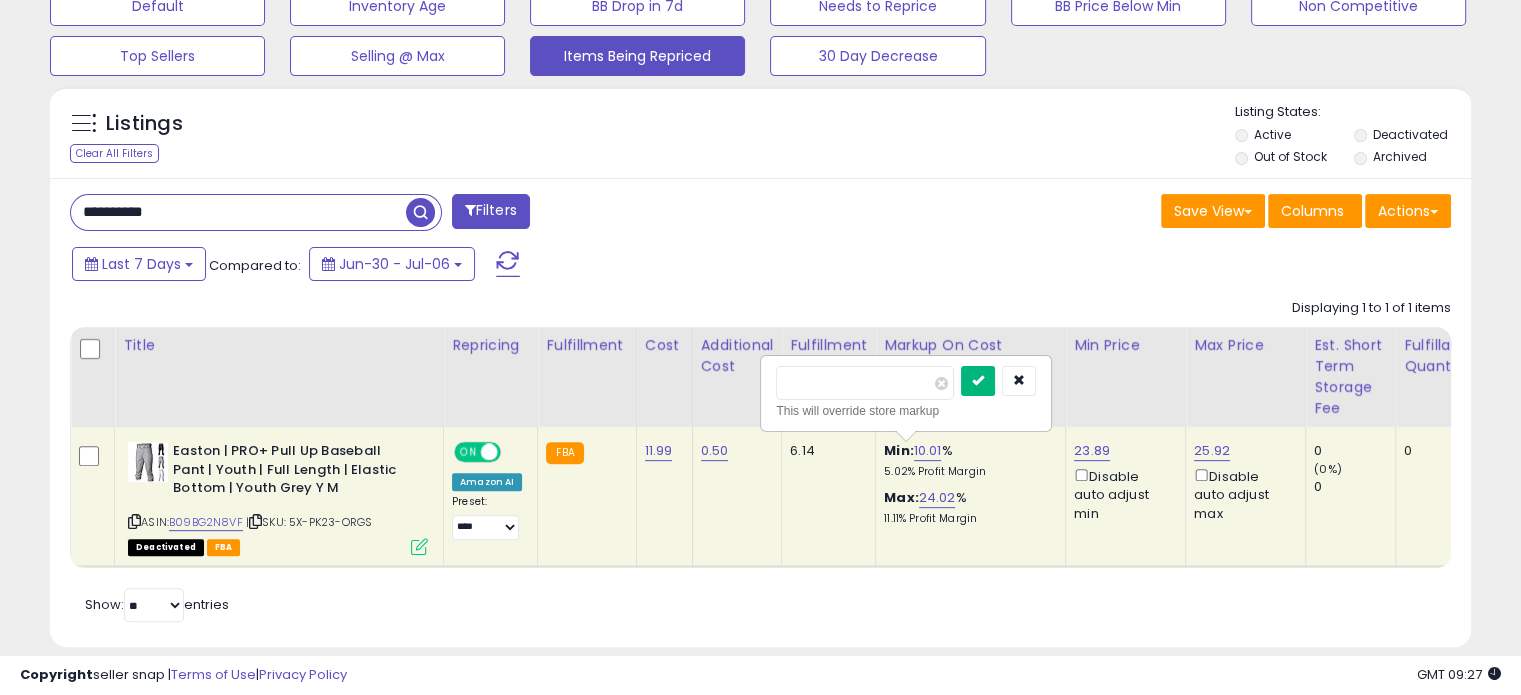 type on "*" 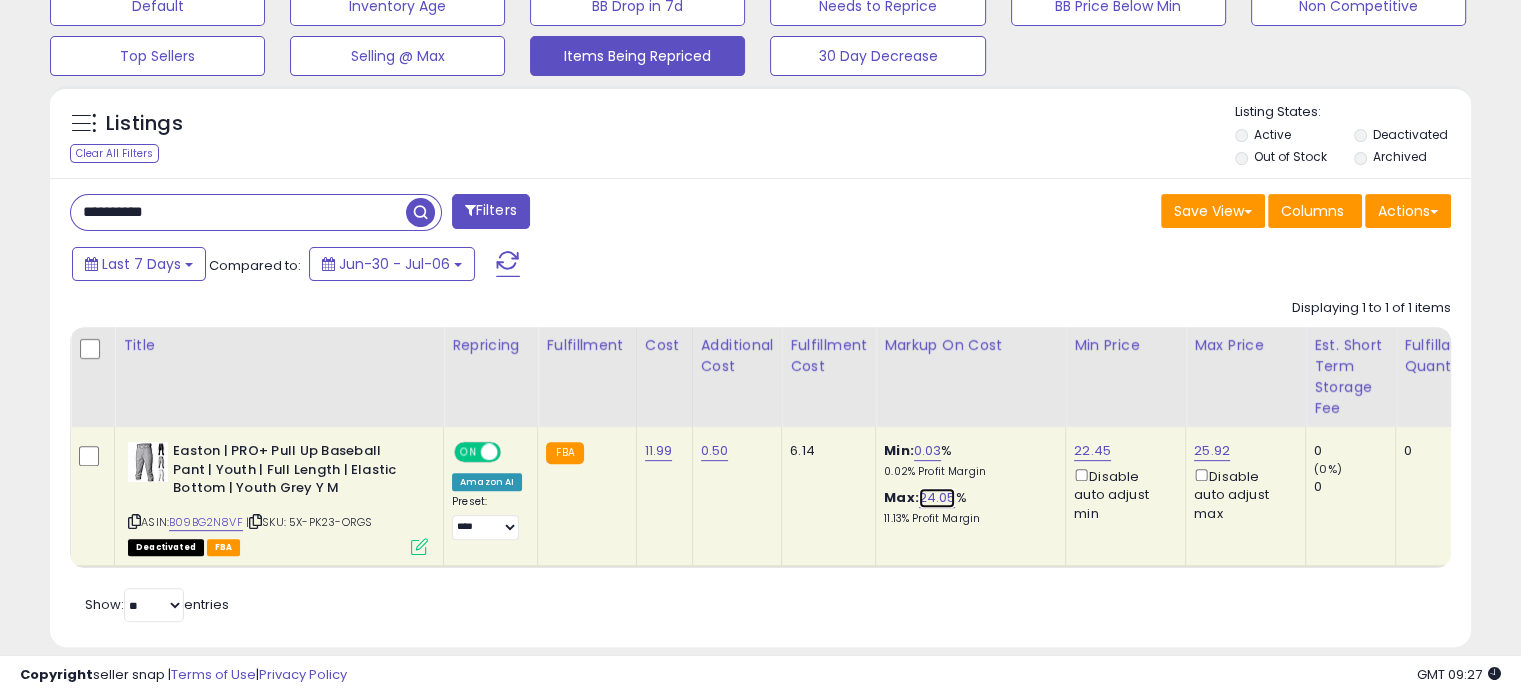 click on "24.05" at bounding box center [937, 498] 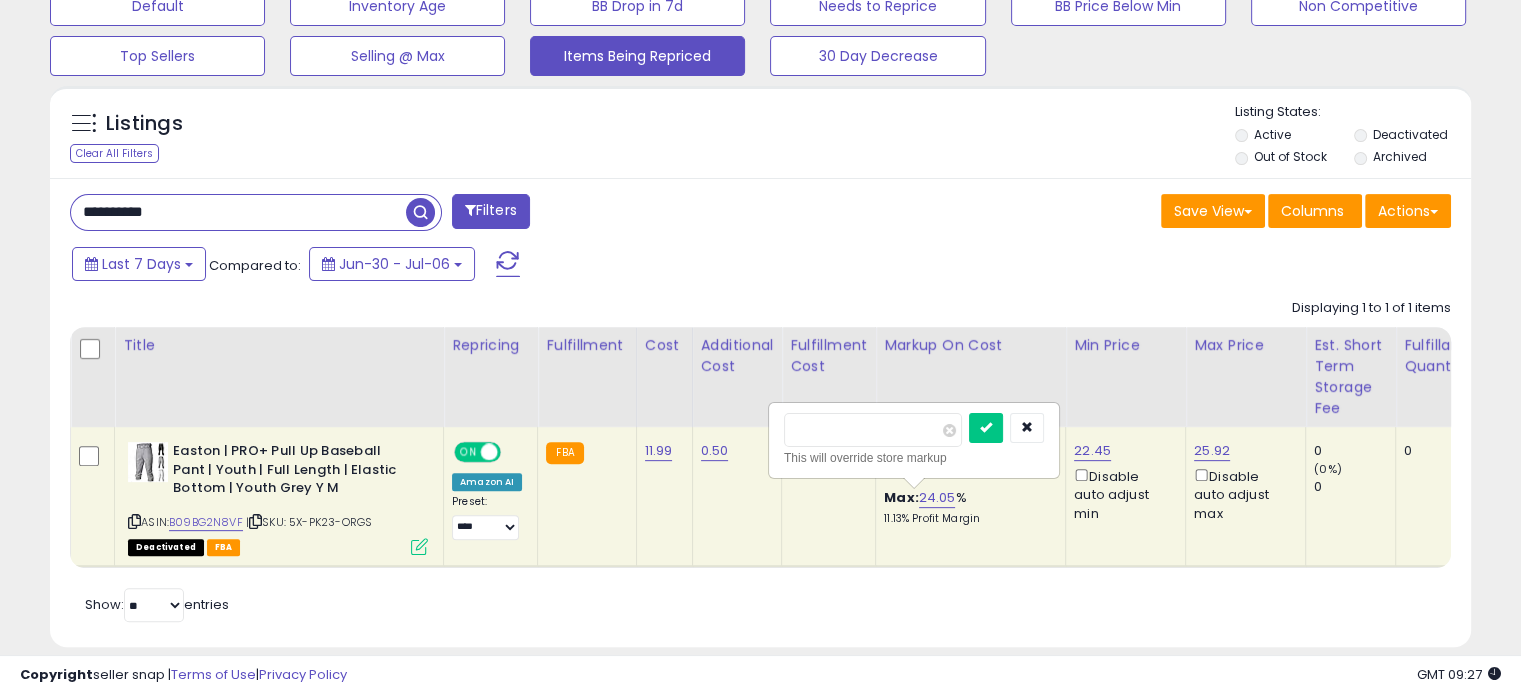 drag, startPoint x: 864, startPoint y: 429, endPoint x: 696, endPoint y: 439, distance: 168.29736 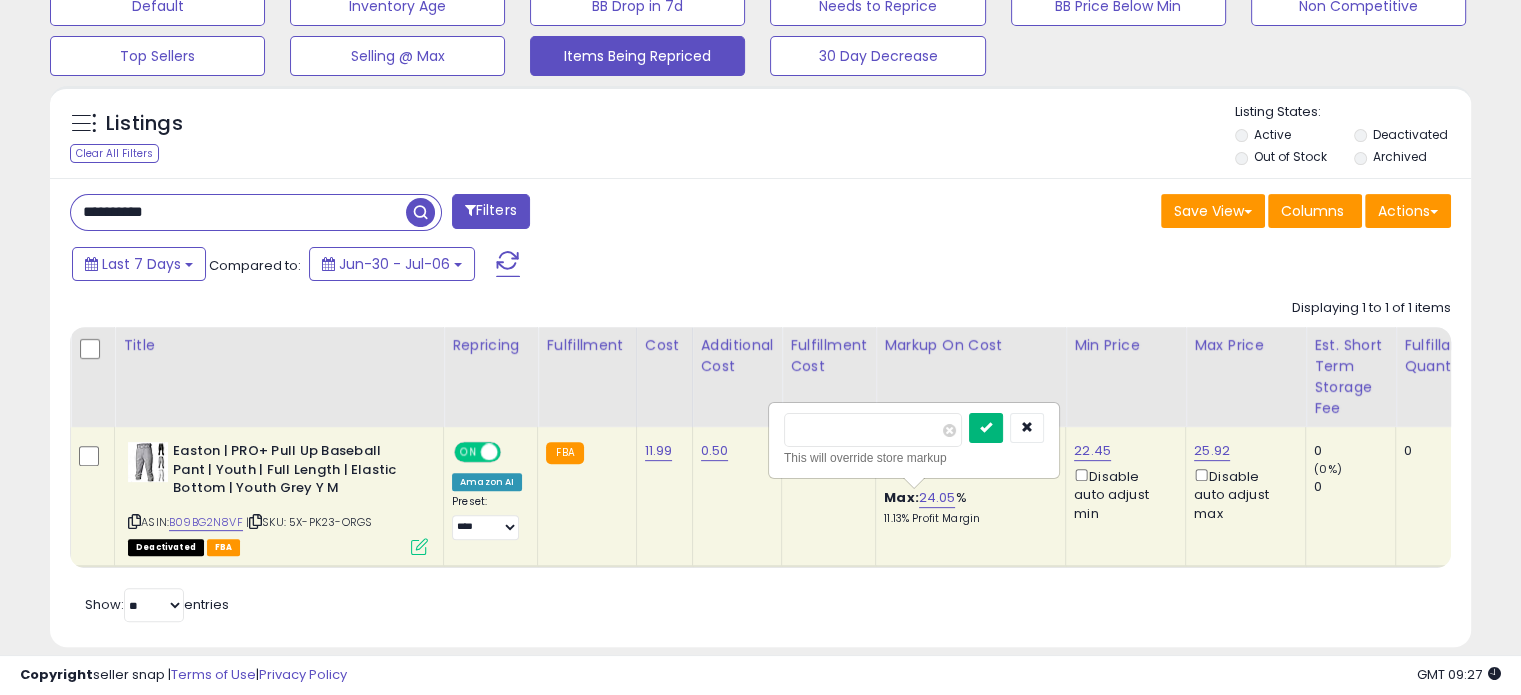 type on "**" 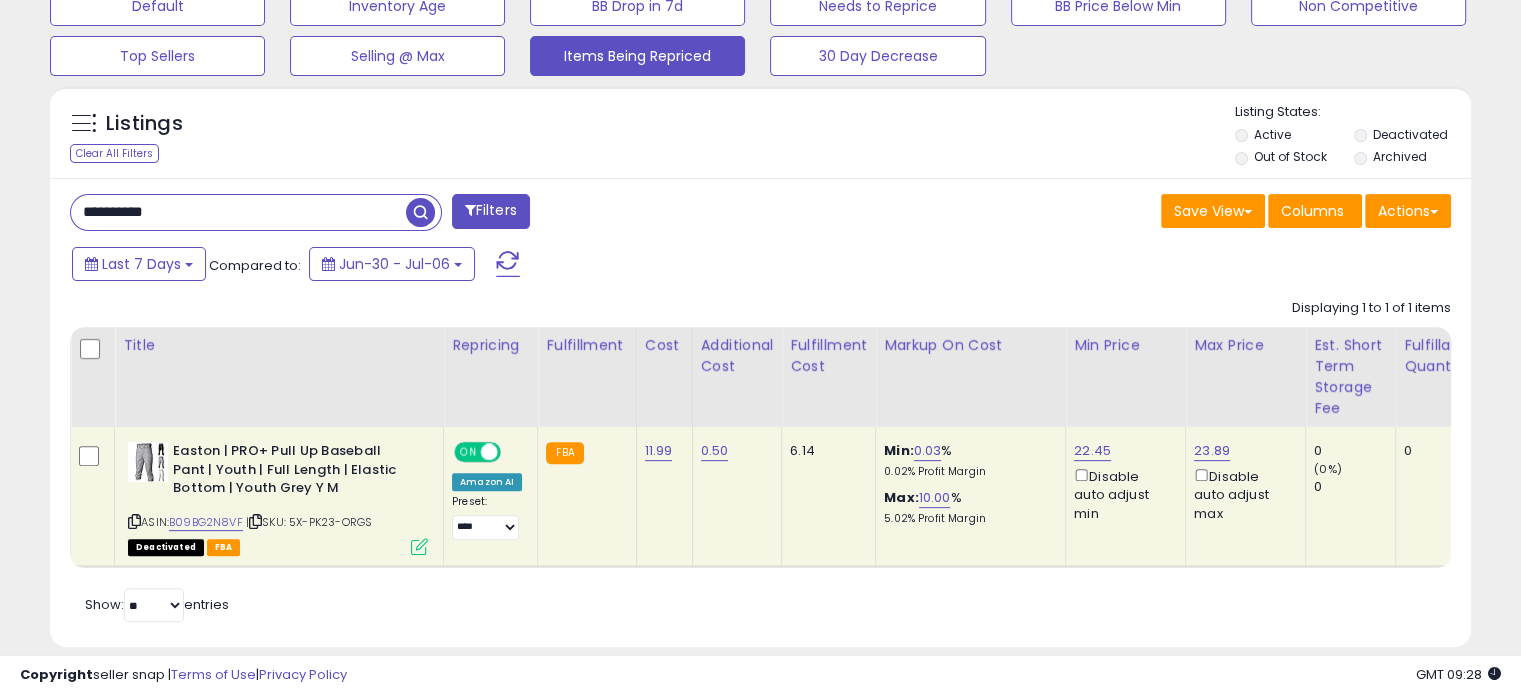 drag, startPoint x: 204, startPoint y: 211, endPoint x: 183, endPoint y: 239, distance: 35 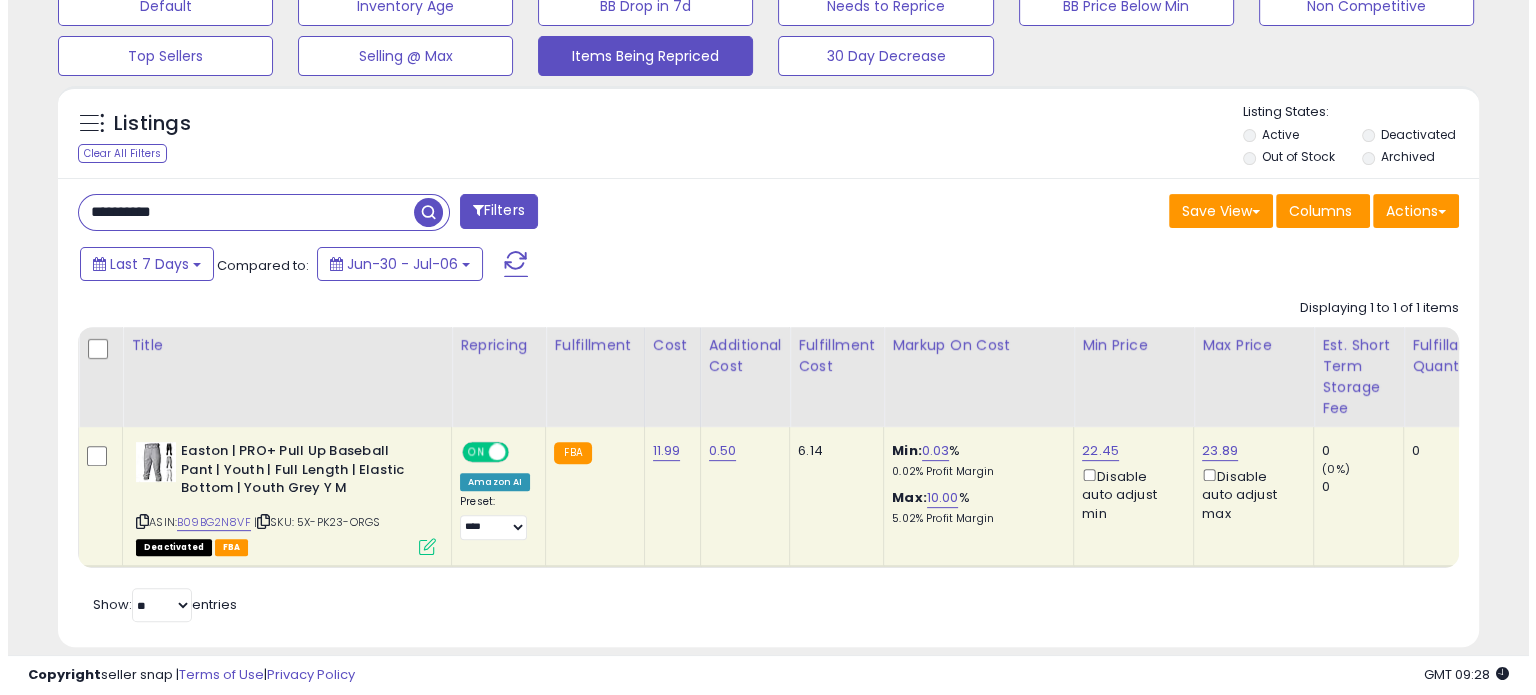scroll, scrollTop: 544, scrollLeft: 0, axis: vertical 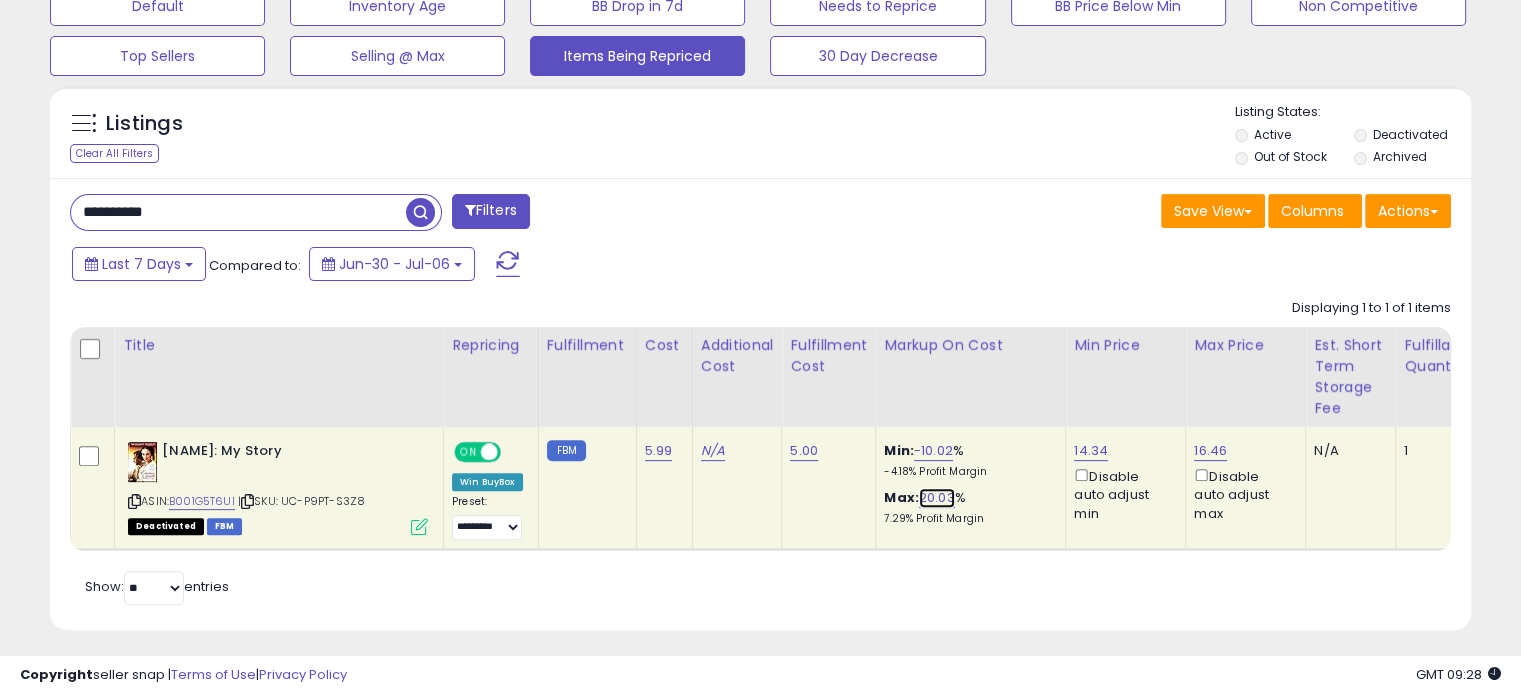 click on "20.03" at bounding box center (937, 498) 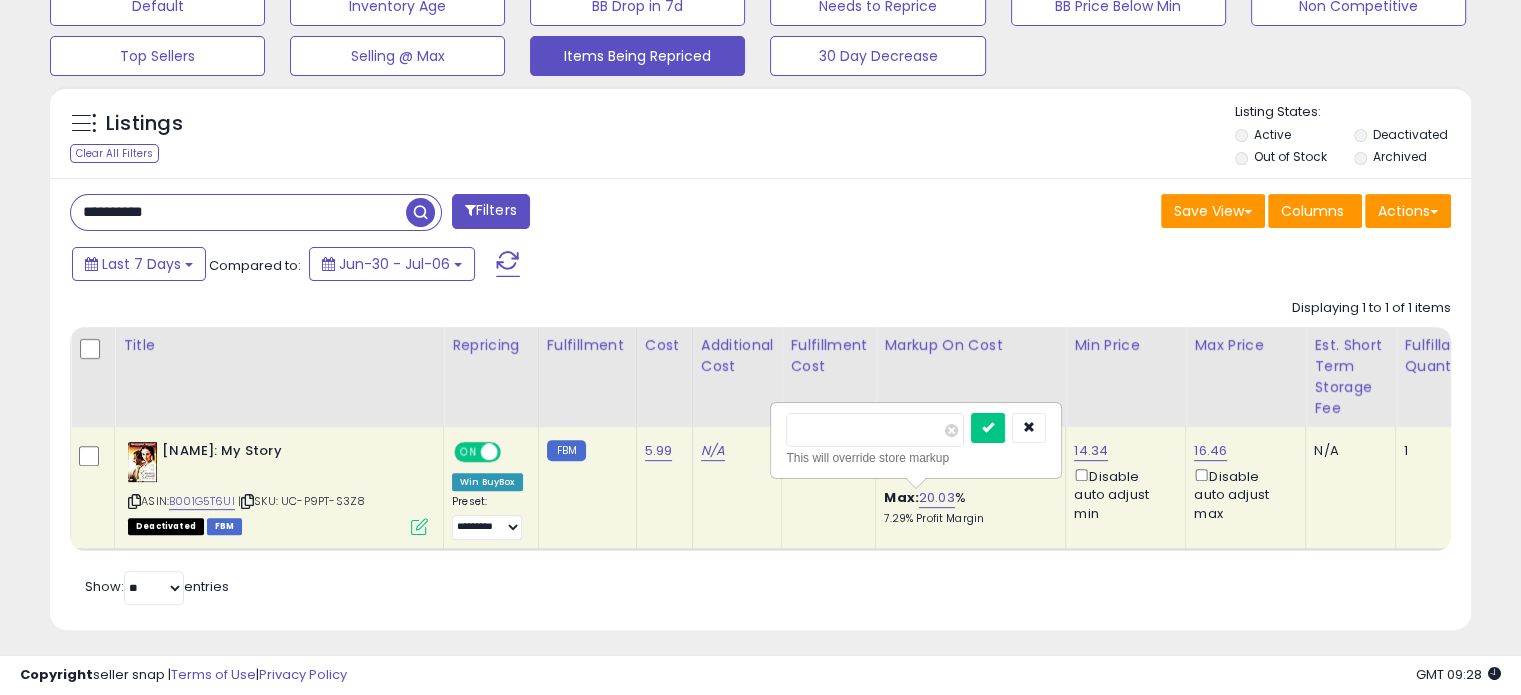 click on "**********" 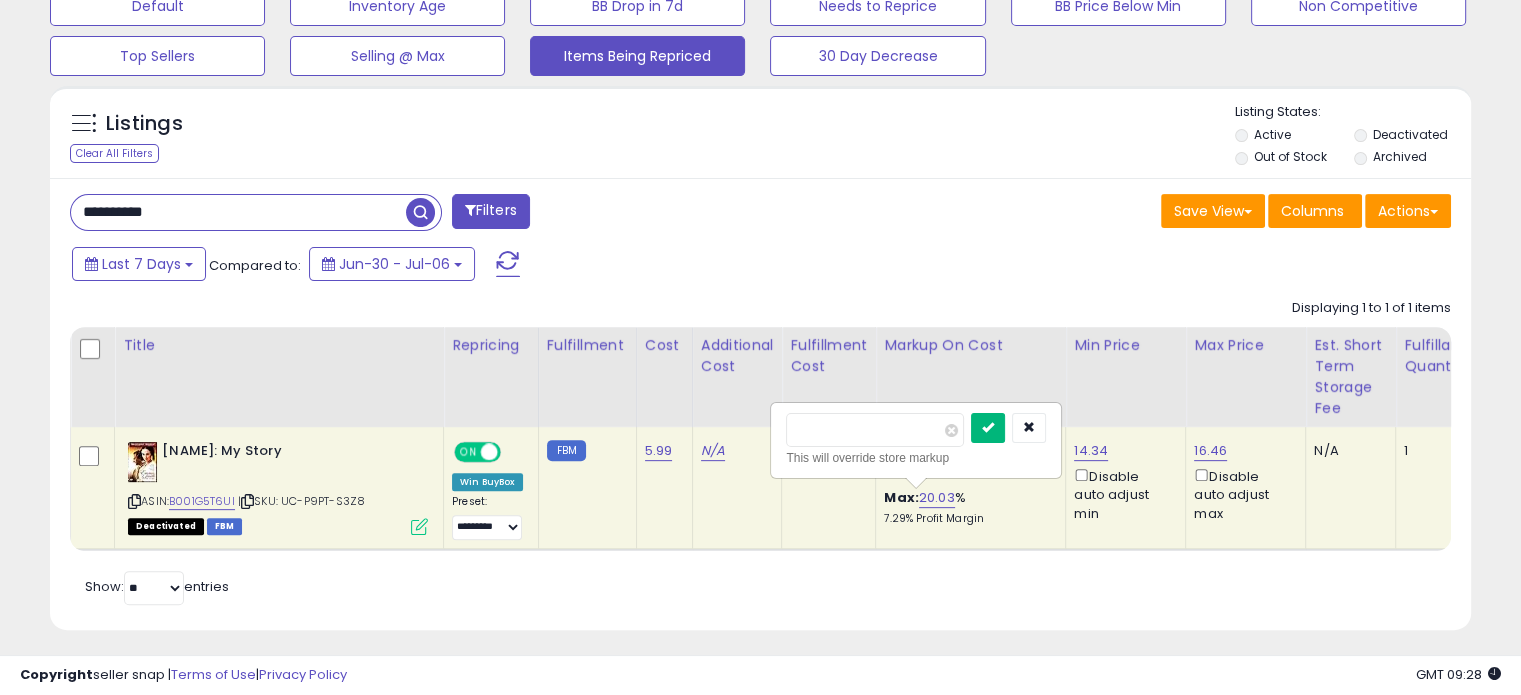 type on "*" 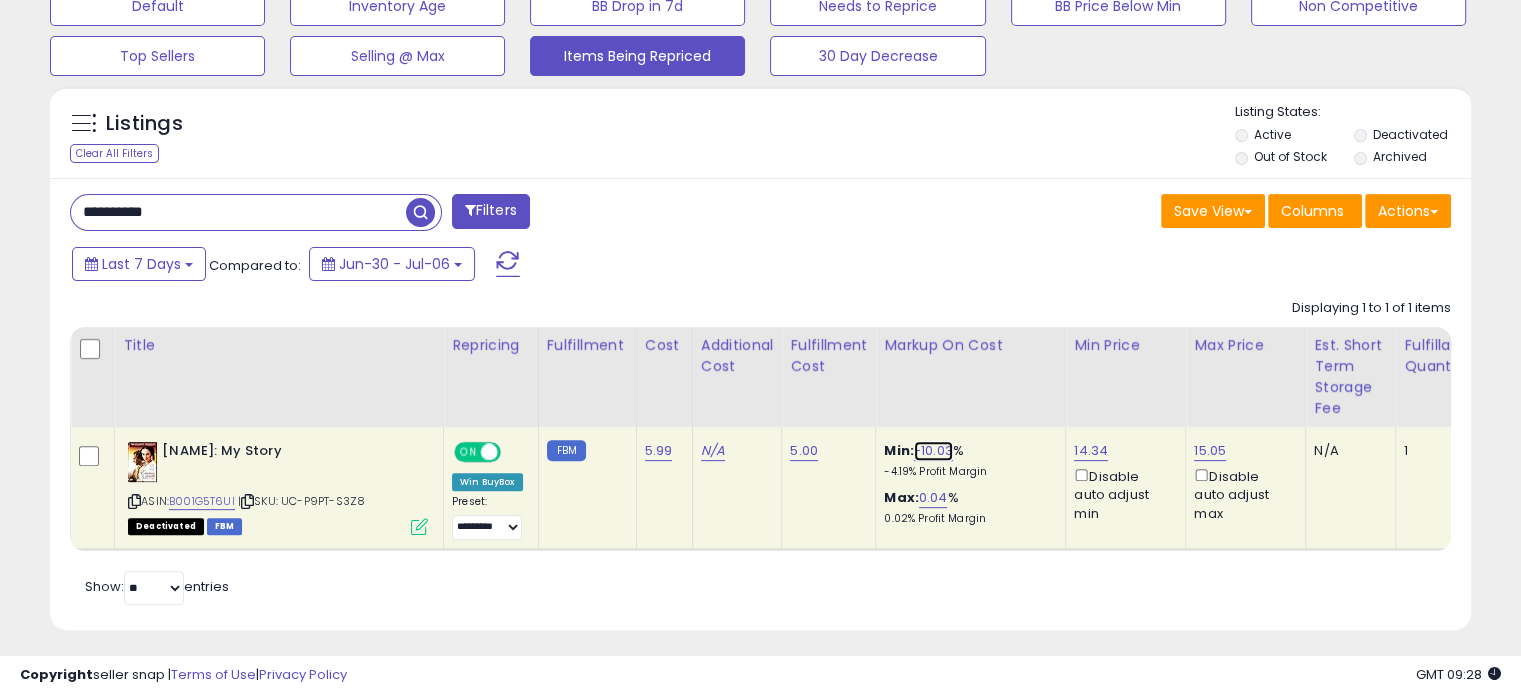 click on "-10.03" at bounding box center (933, 451) 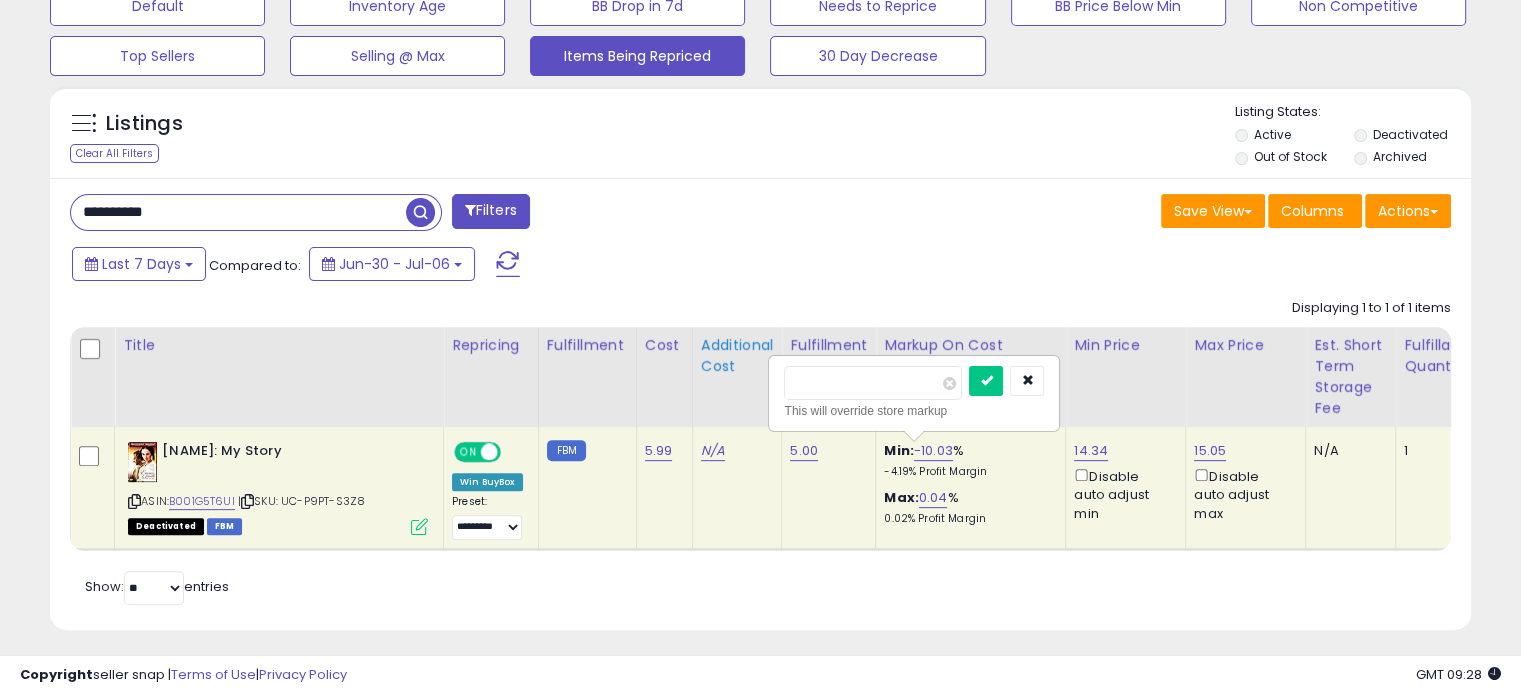 drag, startPoint x: 853, startPoint y: 377, endPoint x: 703, endPoint y: 389, distance: 150.47923 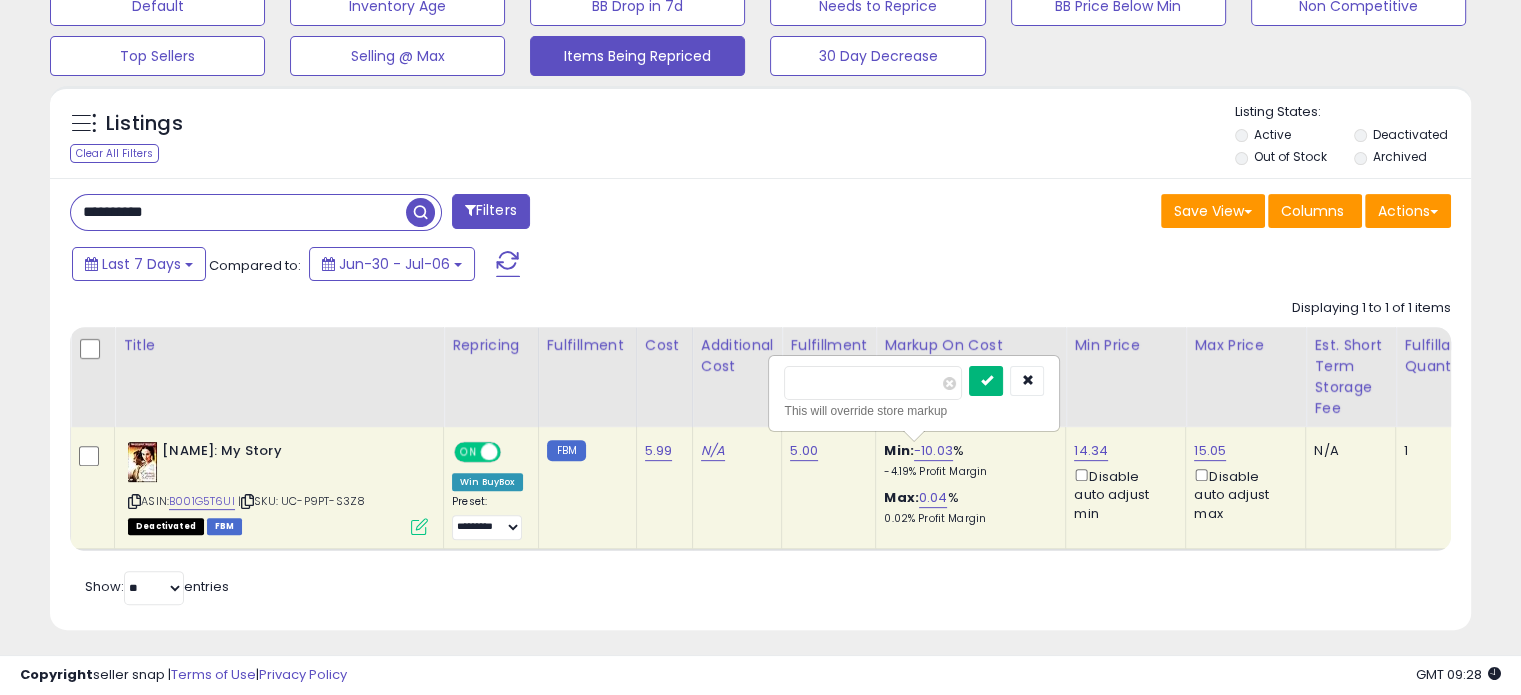 type on "***" 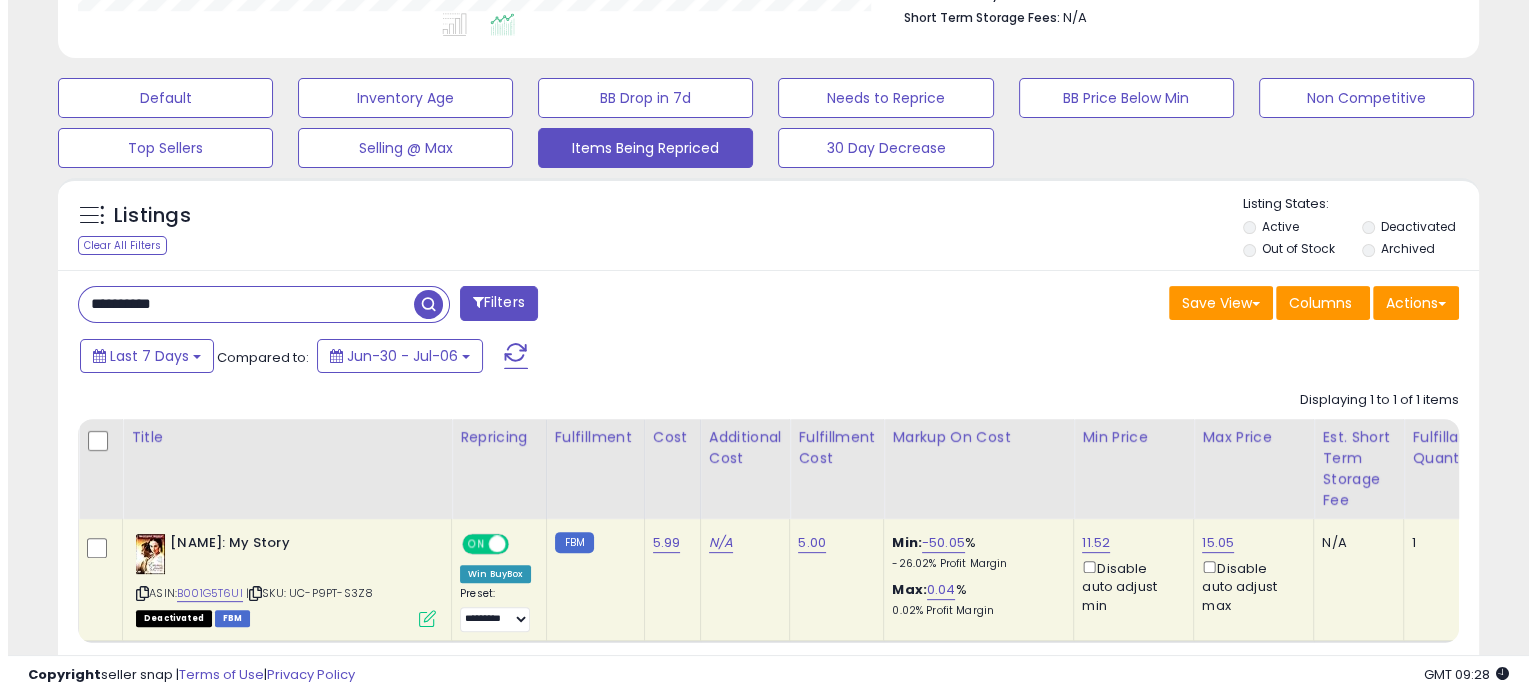 scroll, scrollTop: 544, scrollLeft: 0, axis: vertical 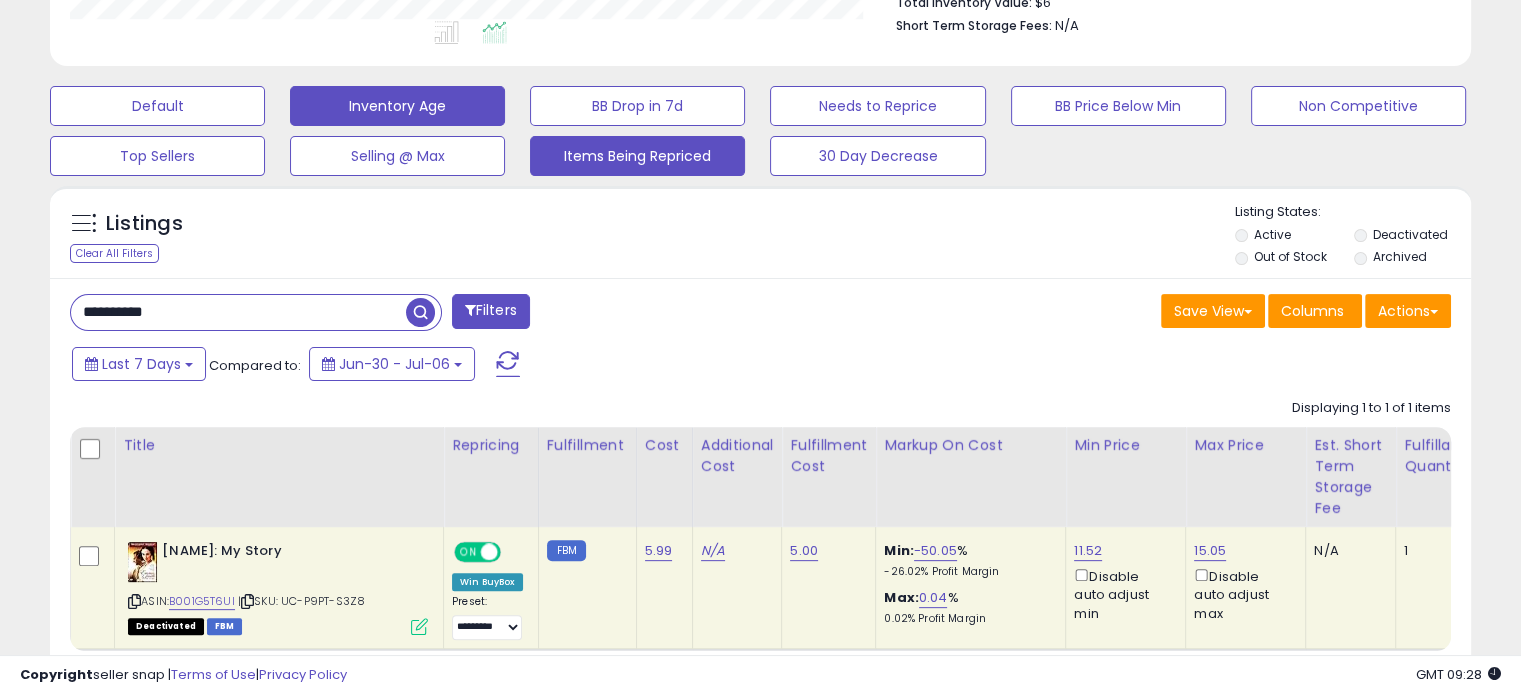 click on "Inventory Age" at bounding box center (157, 106) 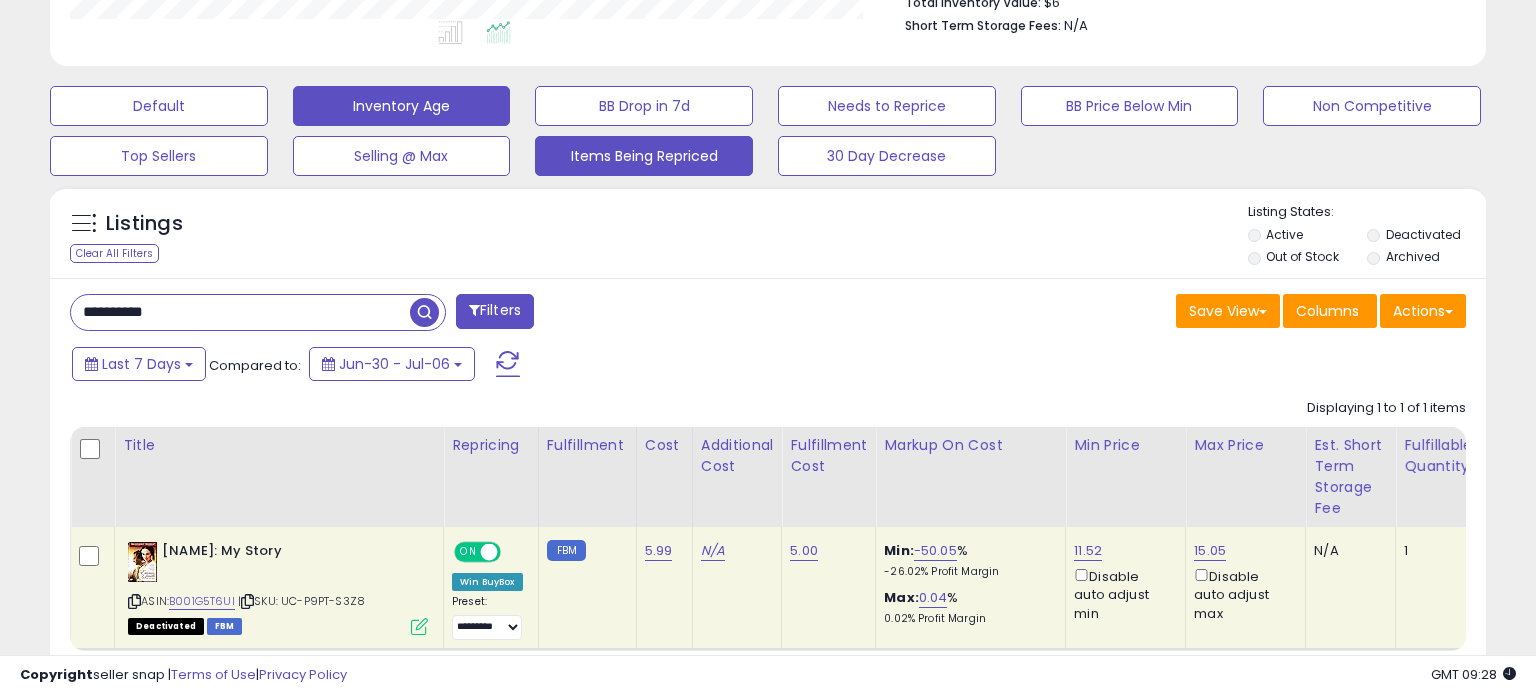 scroll, scrollTop: 999589, scrollLeft: 999168, axis: both 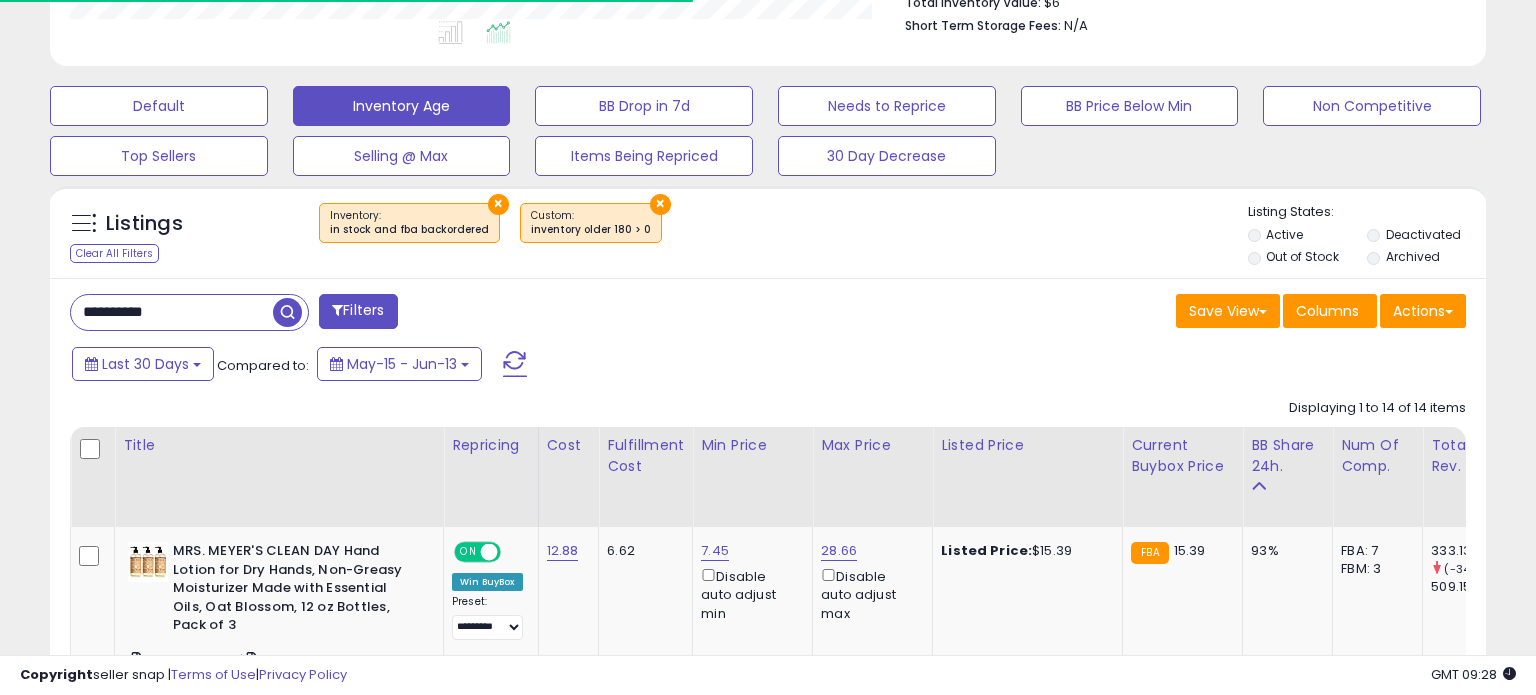 type 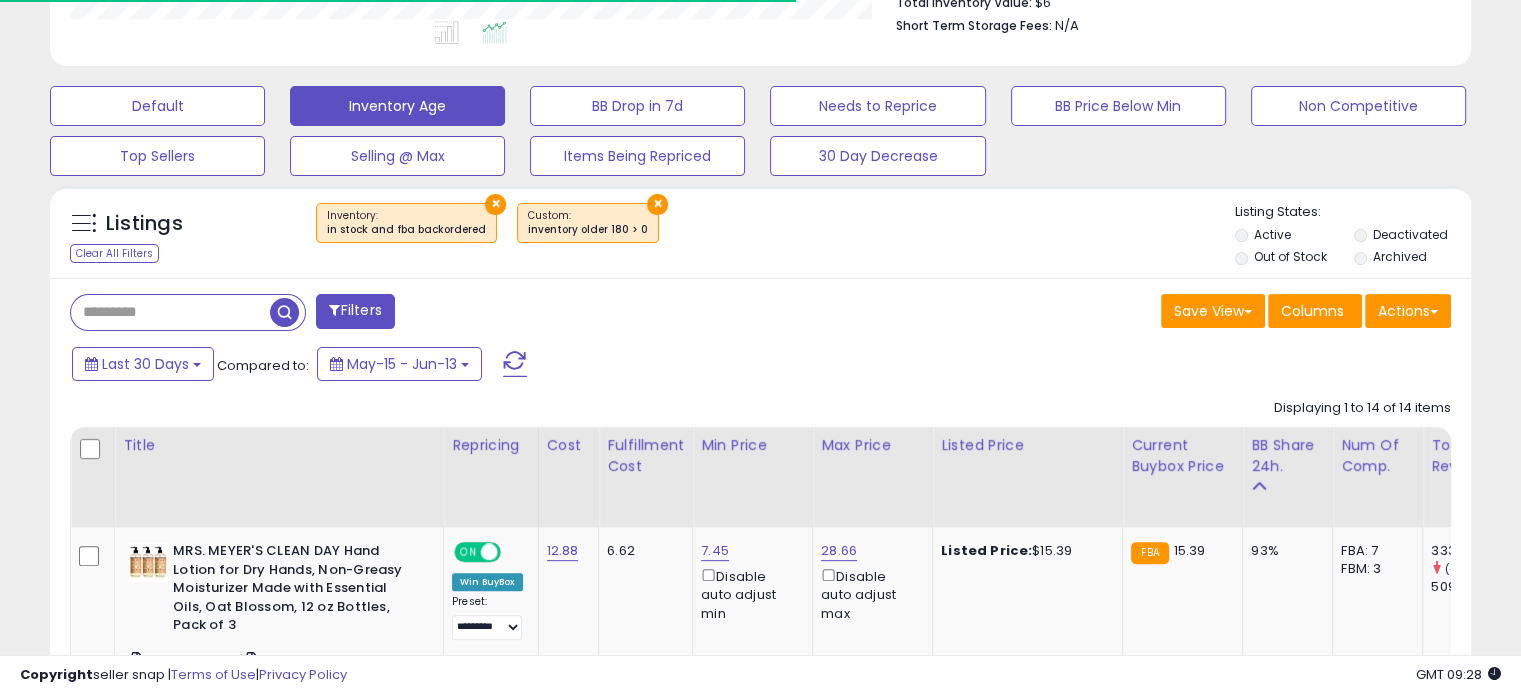 scroll, scrollTop: 409, scrollLeft: 822, axis: both 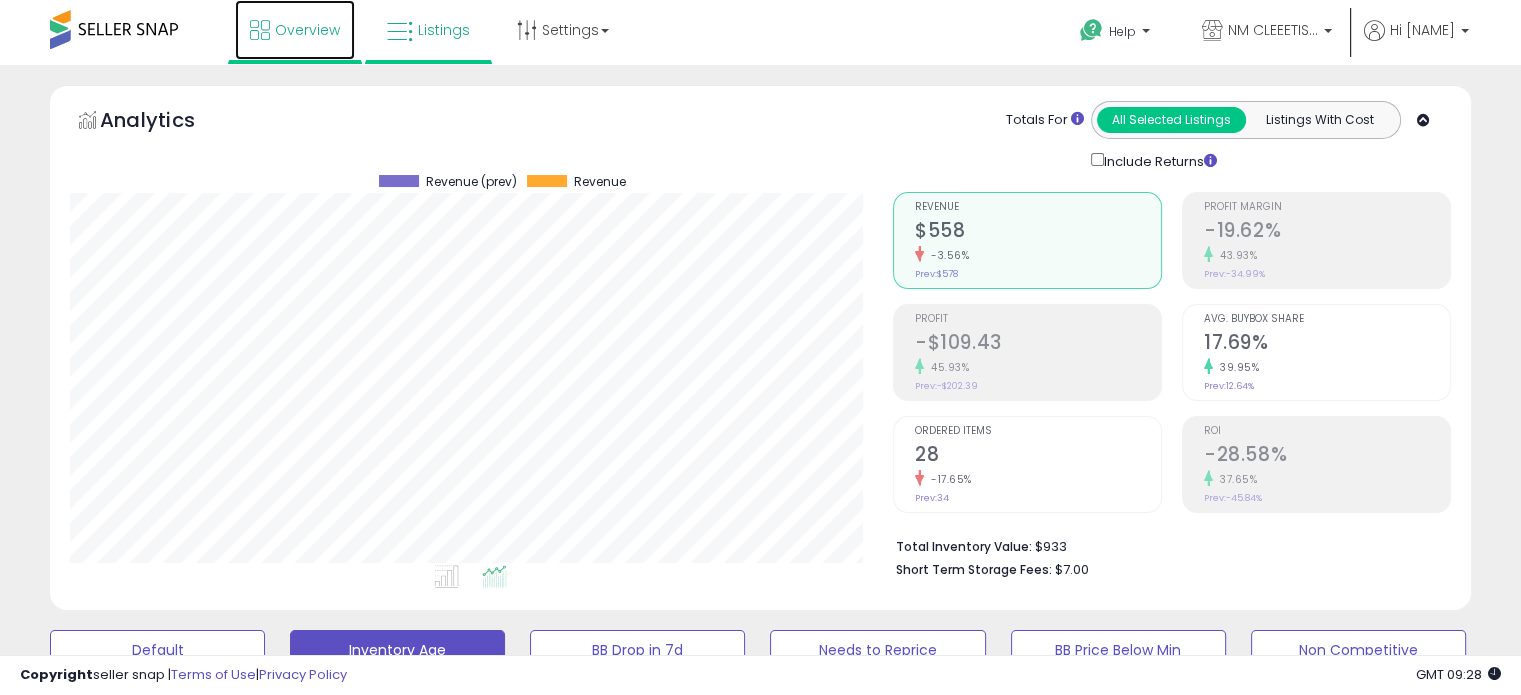 click on "Overview" at bounding box center [307, 30] 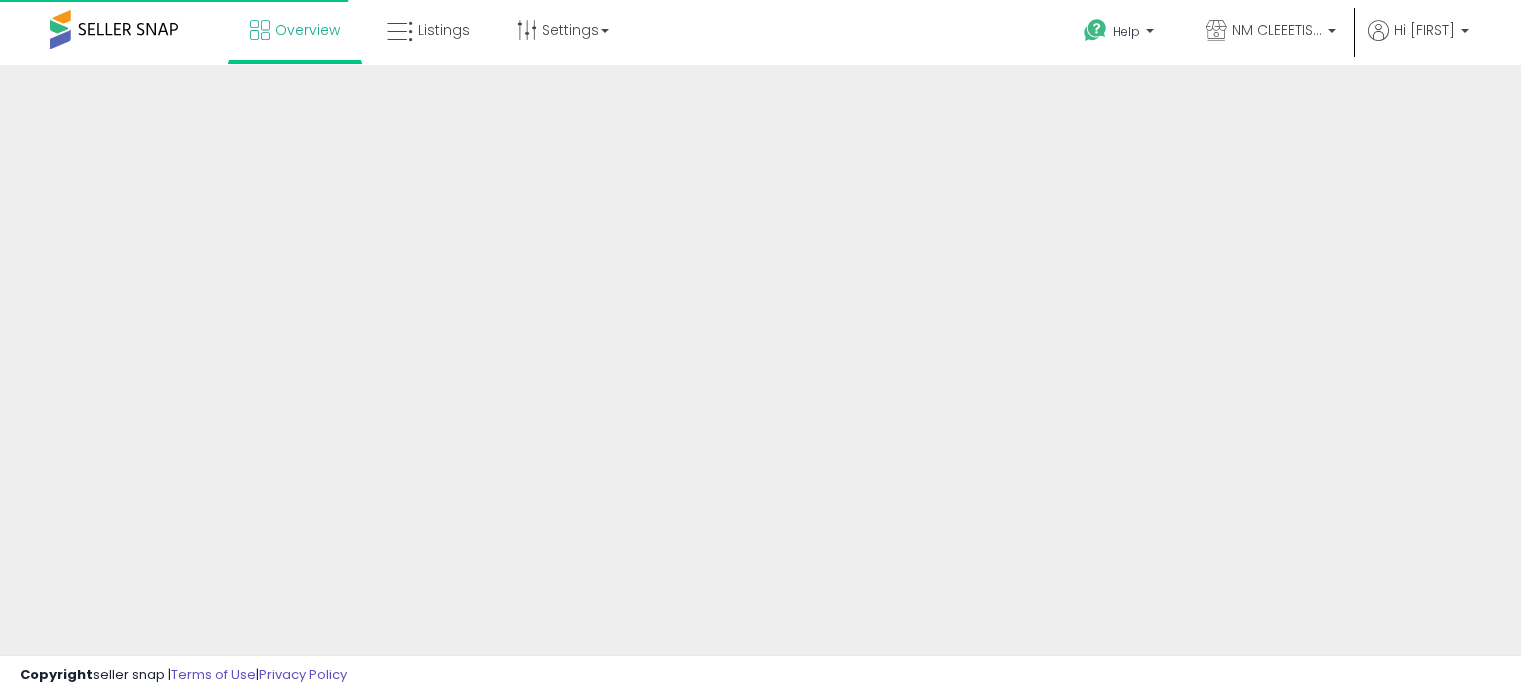 scroll, scrollTop: 0, scrollLeft: 0, axis: both 